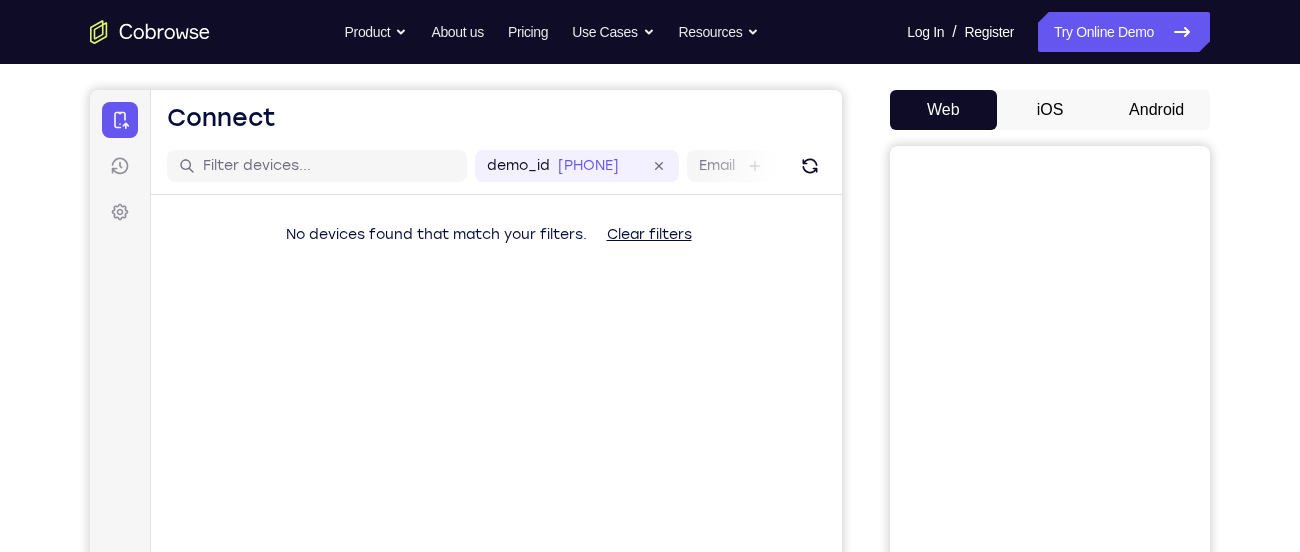 scroll, scrollTop: 0, scrollLeft: 0, axis: both 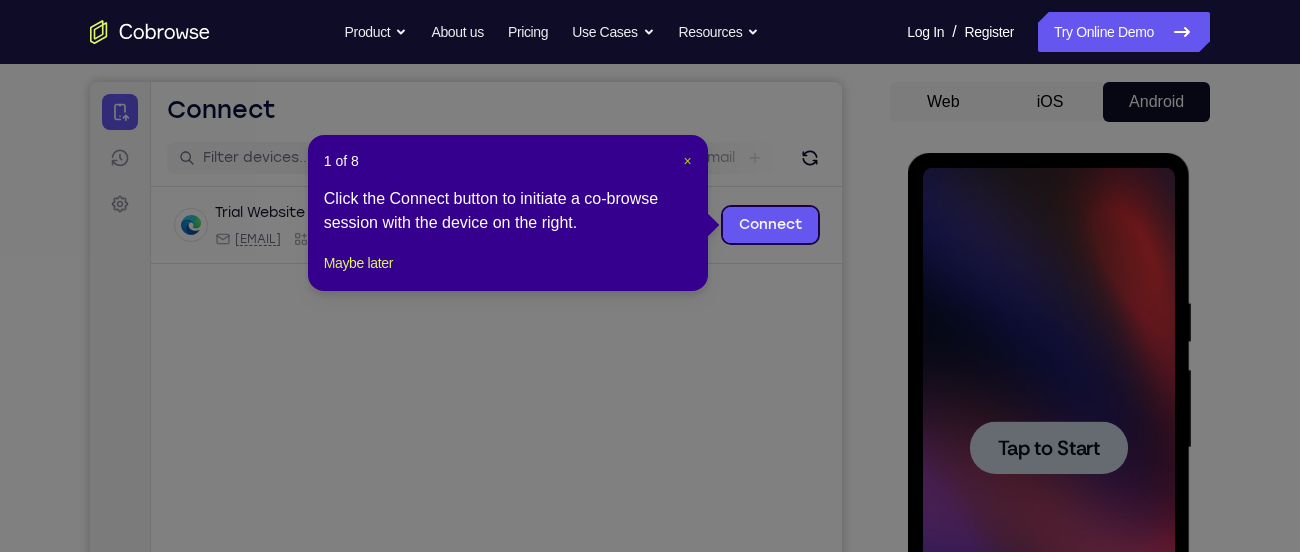 click on "×" at bounding box center (688, 161) 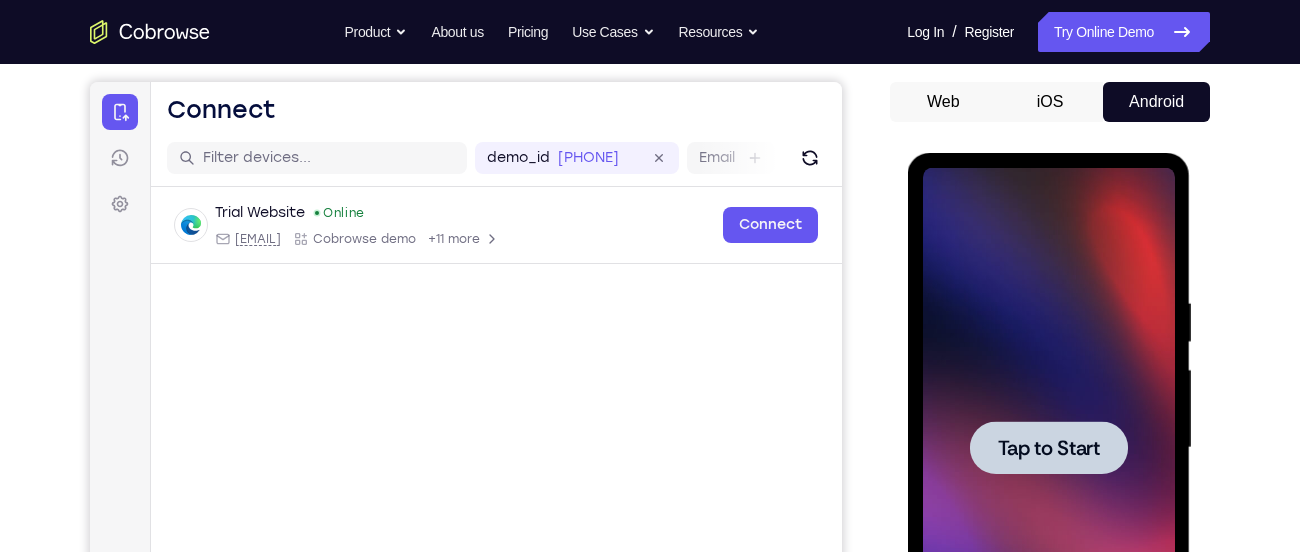 scroll, scrollTop: 333, scrollLeft: 0, axis: vertical 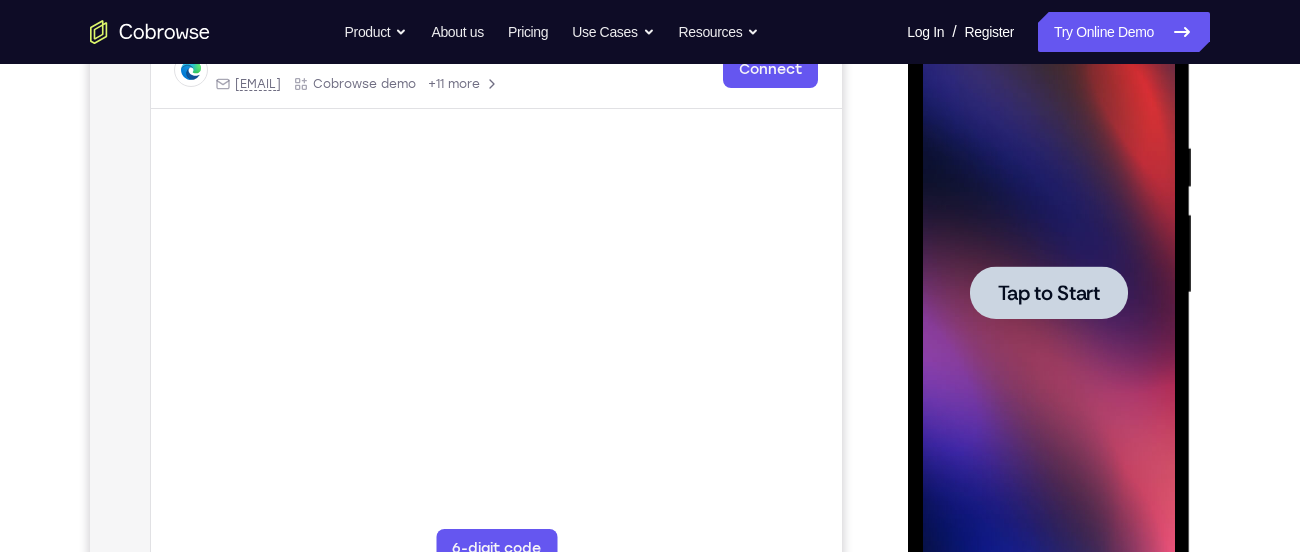 click at bounding box center [1048, 292] 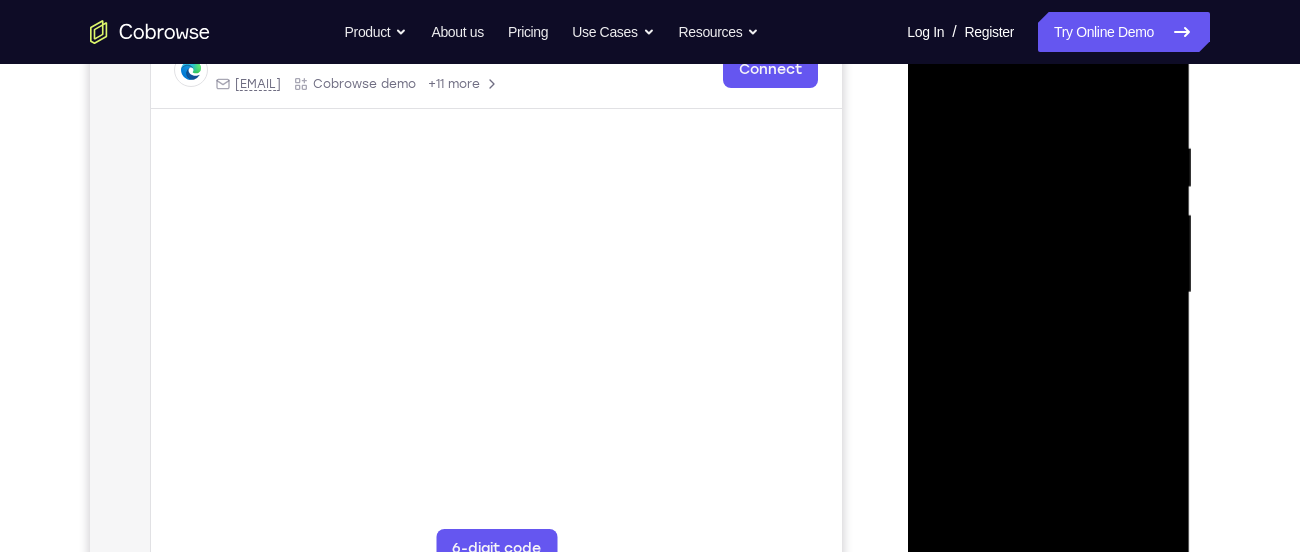 scroll, scrollTop: 310, scrollLeft: 0, axis: vertical 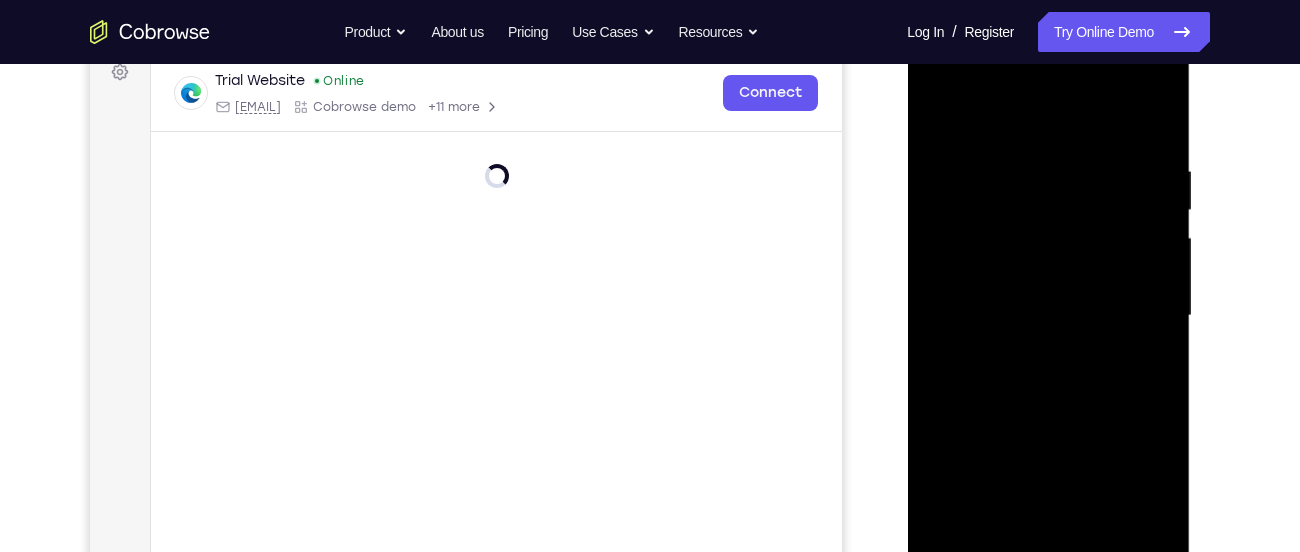 click at bounding box center (1048, 316) 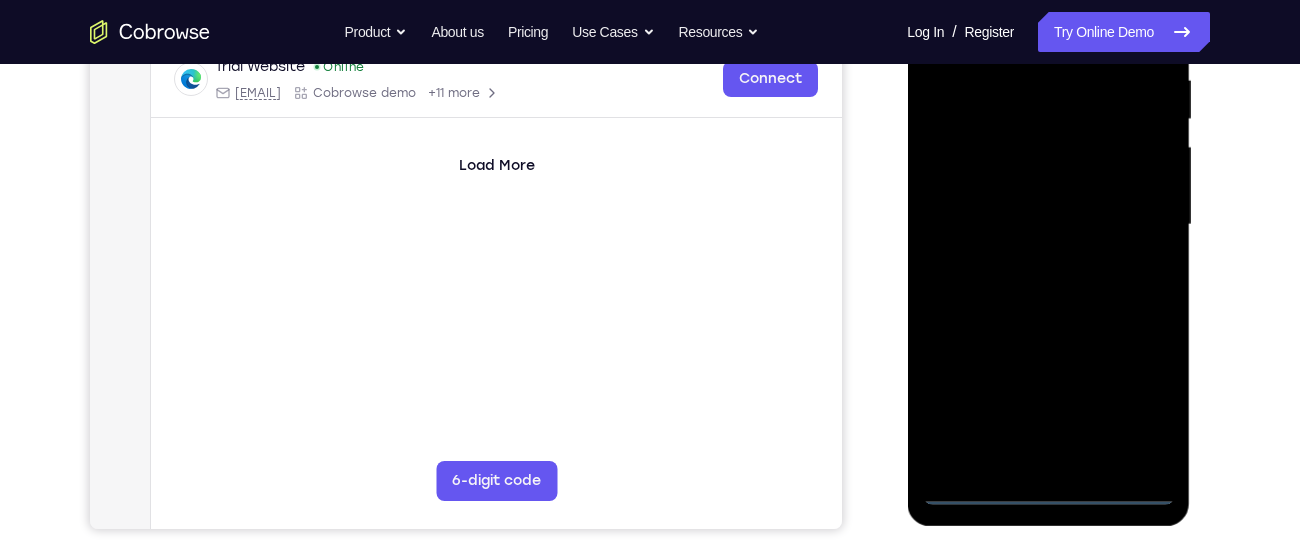 click at bounding box center [1048, 225] 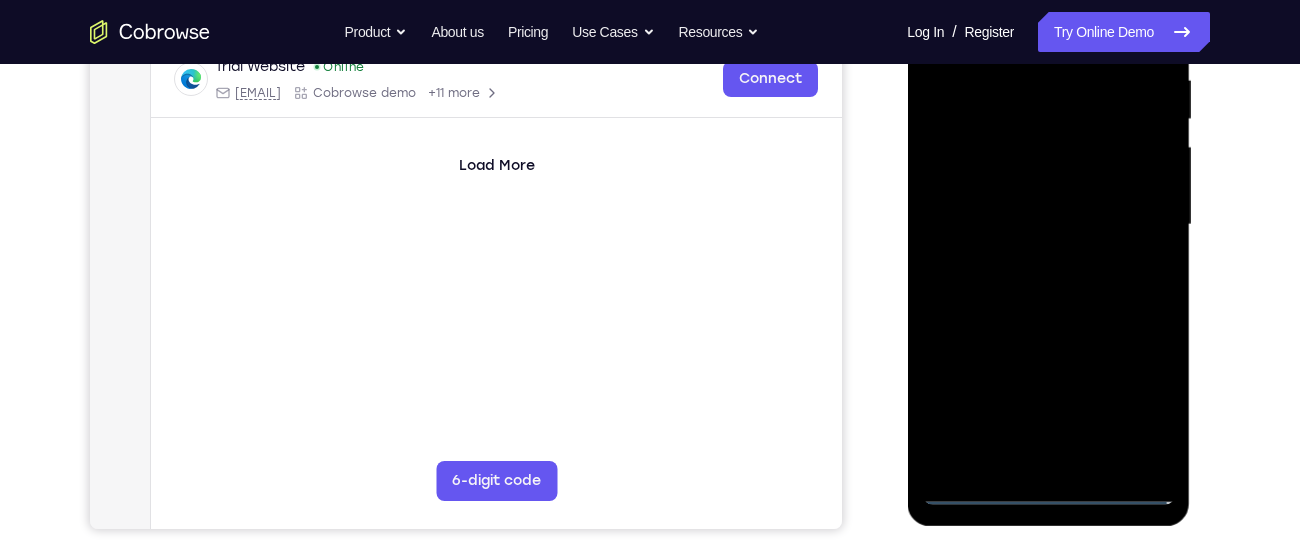 scroll, scrollTop: 363, scrollLeft: 0, axis: vertical 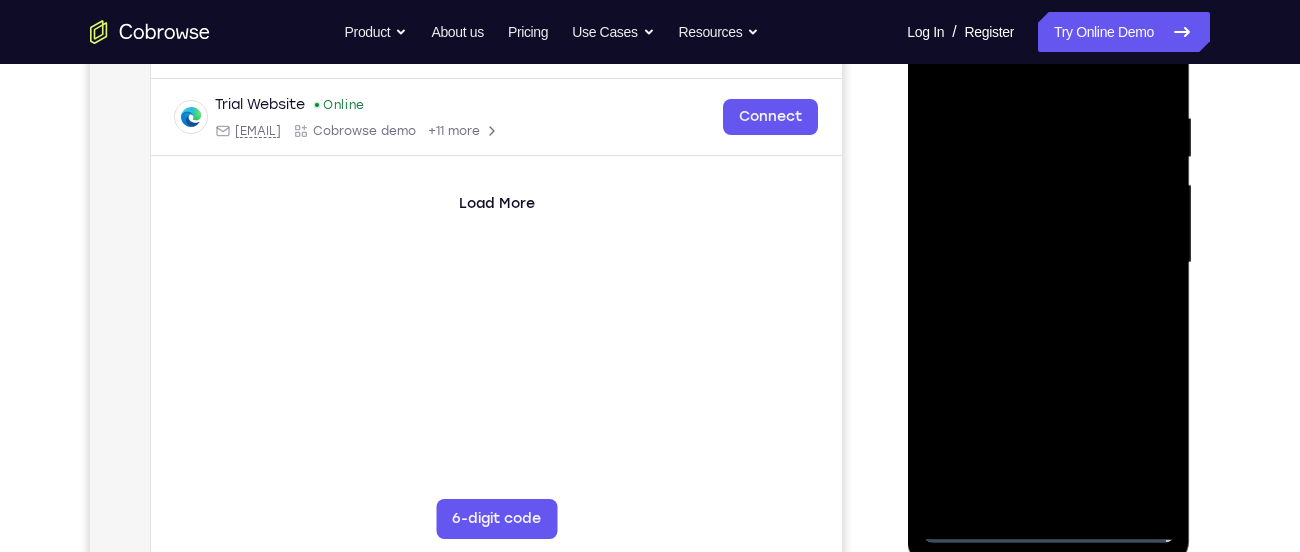 click at bounding box center (1048, 263) 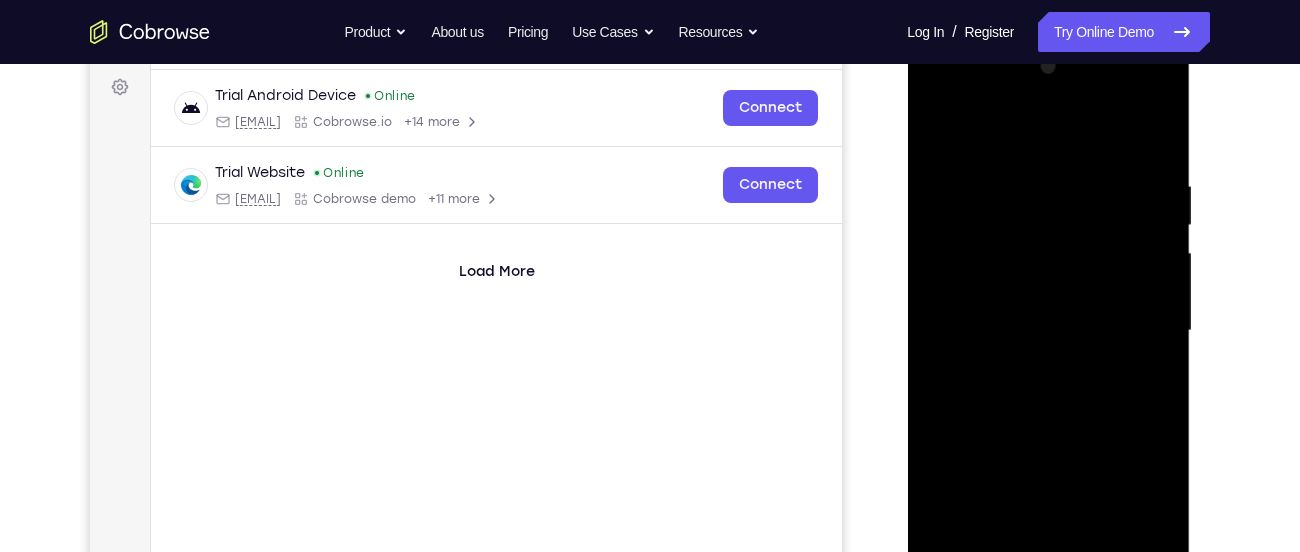 click at bounding box center (1048, 331) 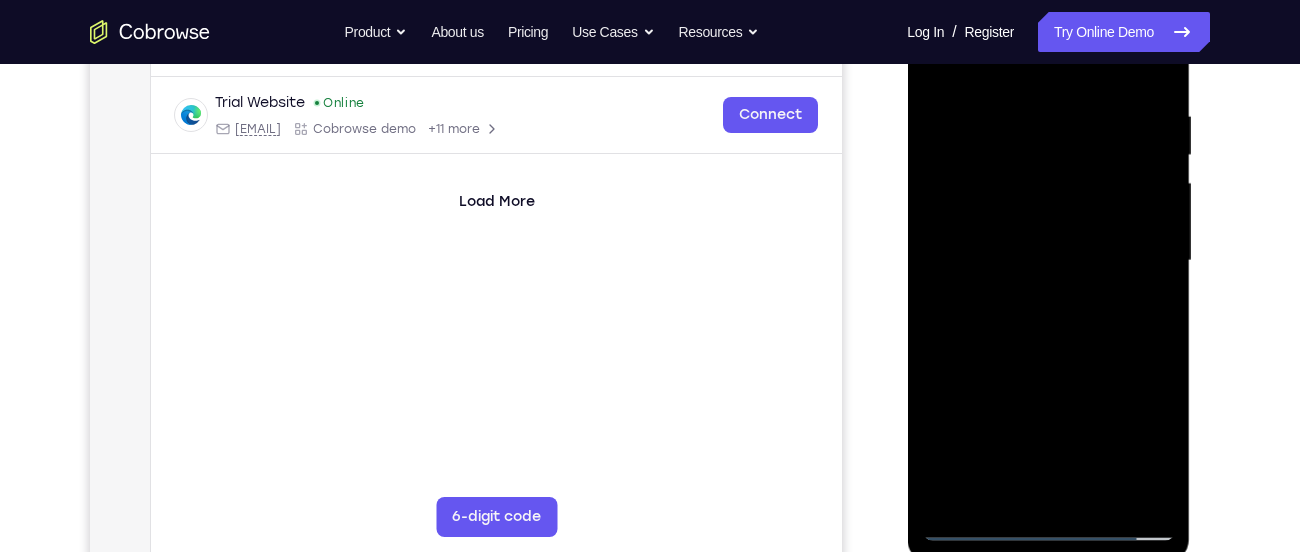 click at bounding box center [1048, 261] 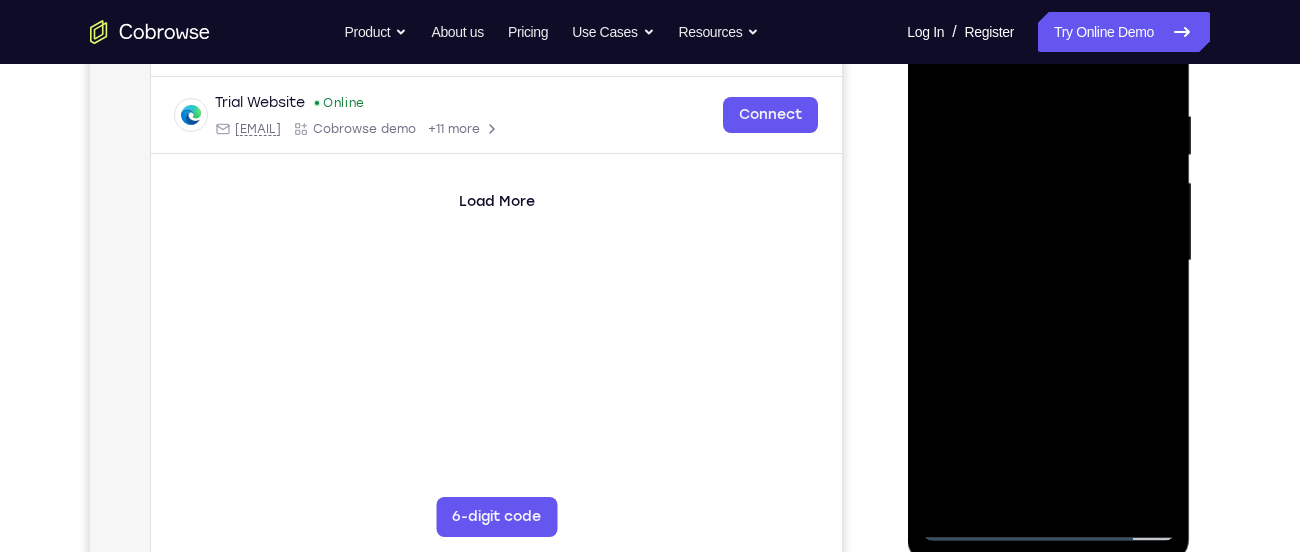 click at bounding box center [1048, 261] 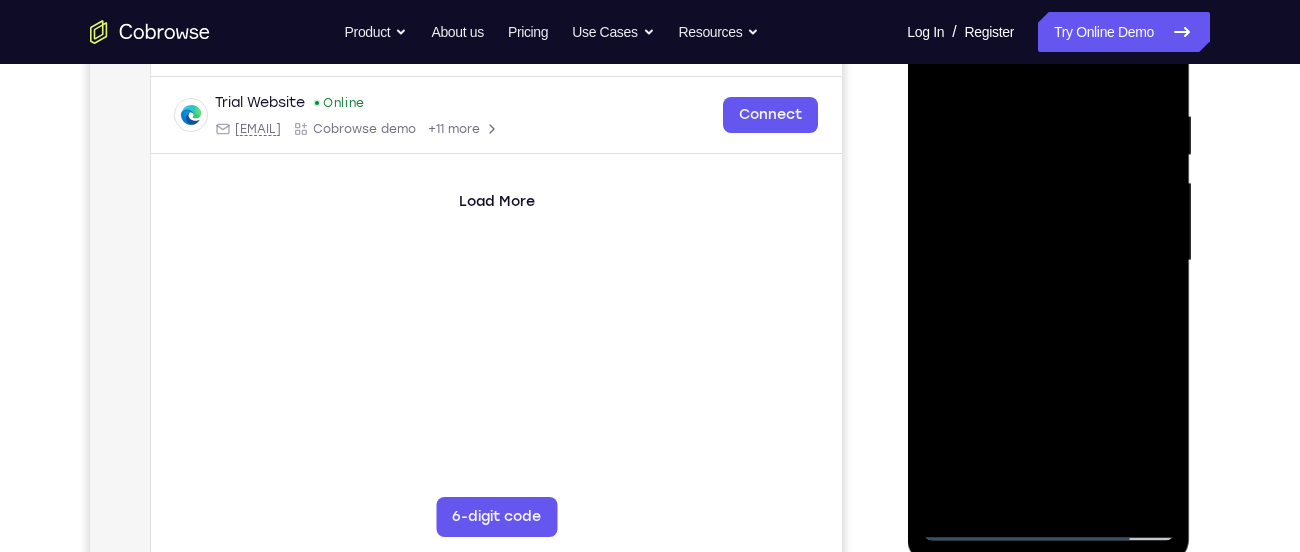 click at bounding box center [1048, 261] 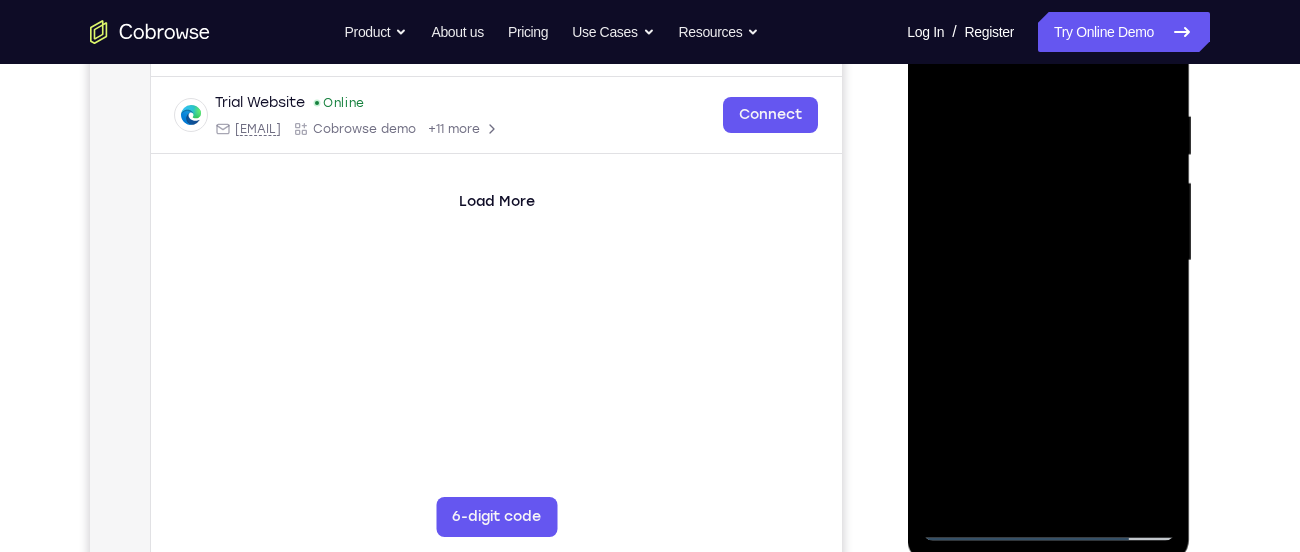 click at bounding box center [1048, 261] 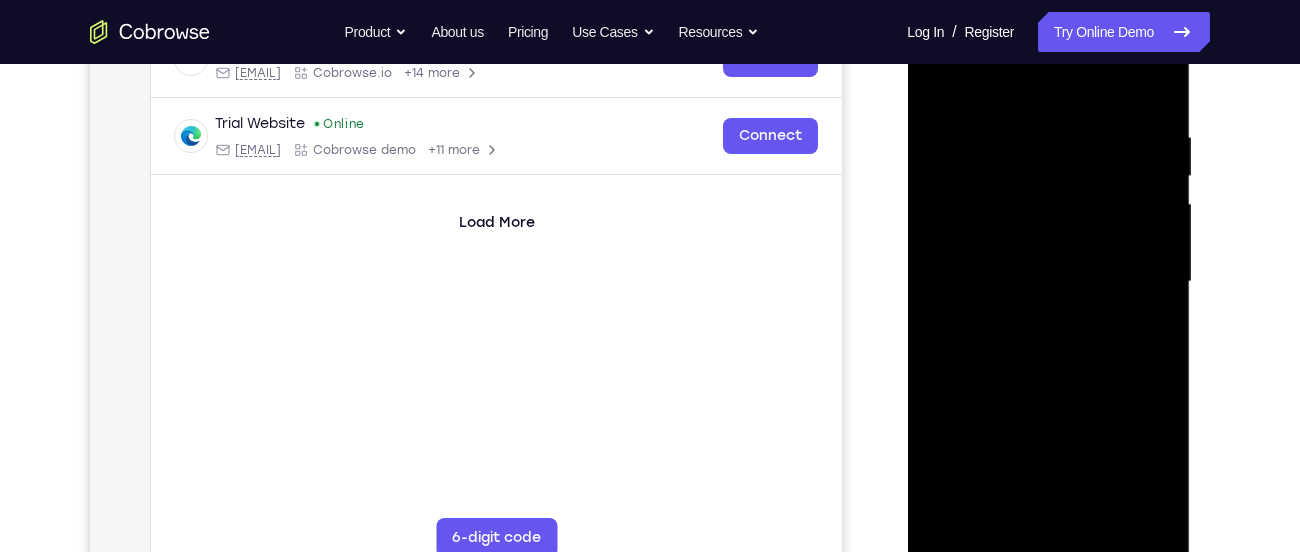 scroll, scrollTop: 334, scrollLeft: 0, axis: vertical 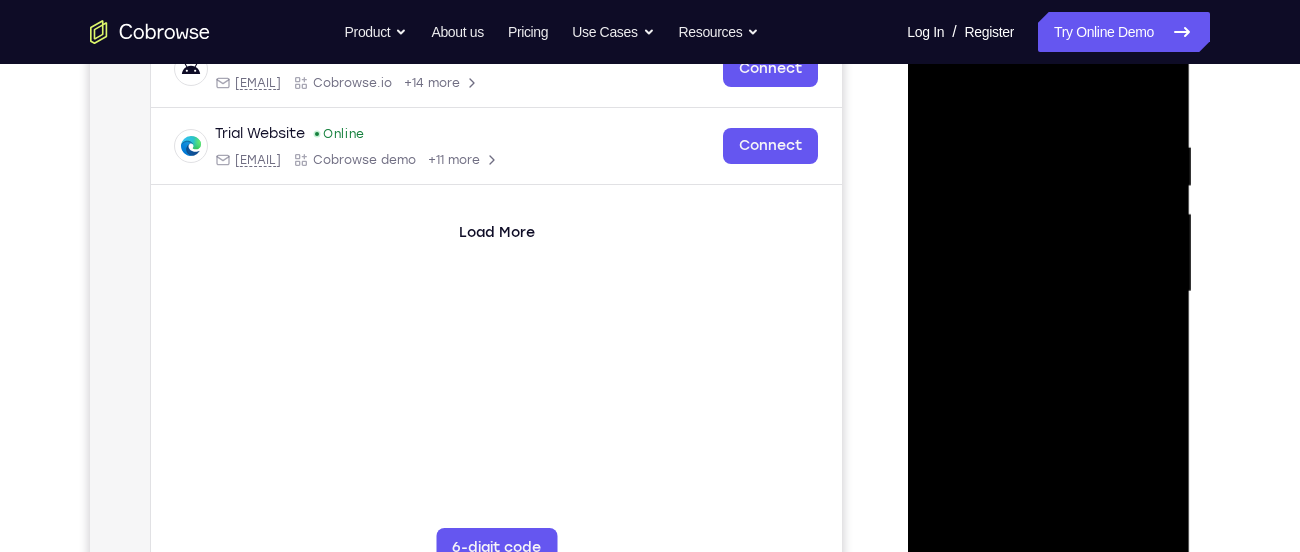 click at bounding box center (1048, 292) 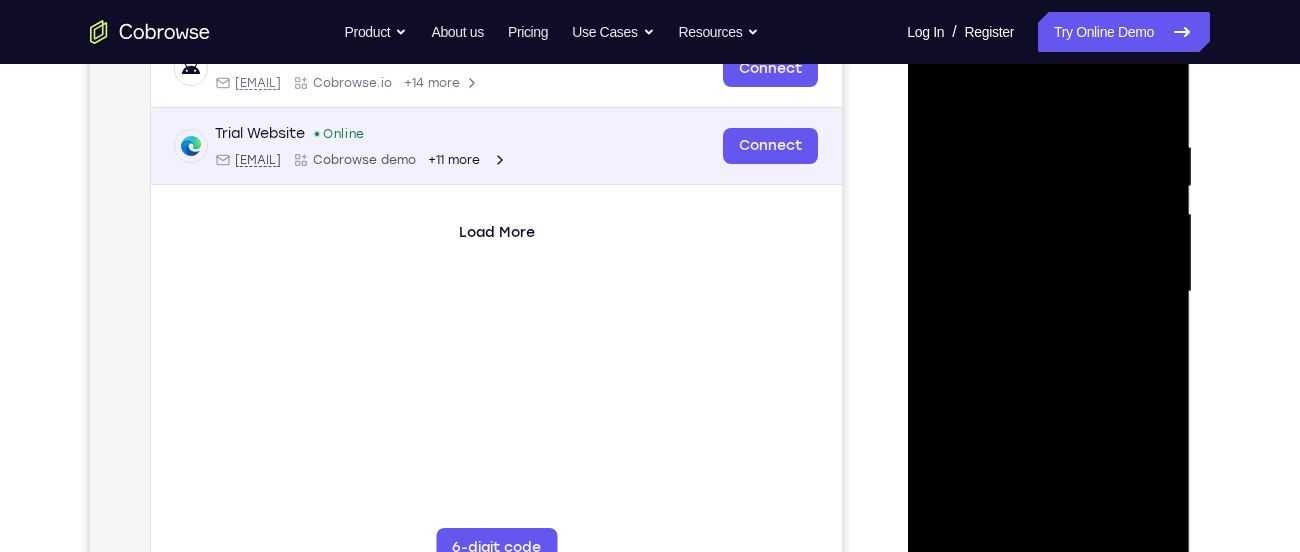 scroll, scrollTop: 261, scrollLeft: 0, axis: vertical 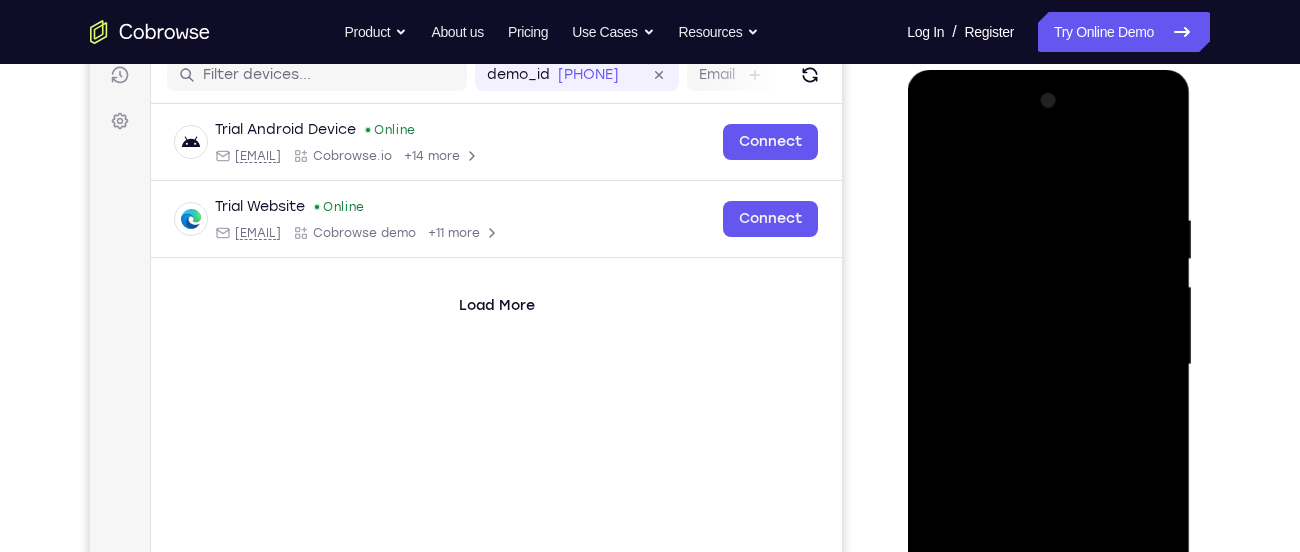 click at bounding box center (1048, 365) 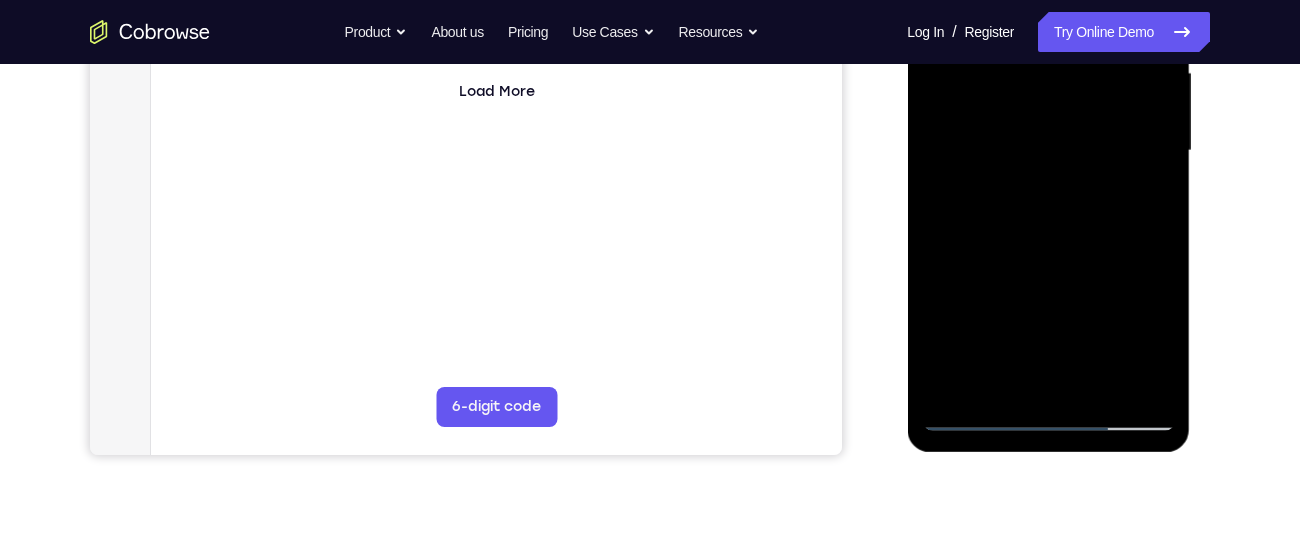 drag, startPoint x: 1068, startPoint y: 282, endPoint x: 1061, endPoint y: 307, distance: 25.96151 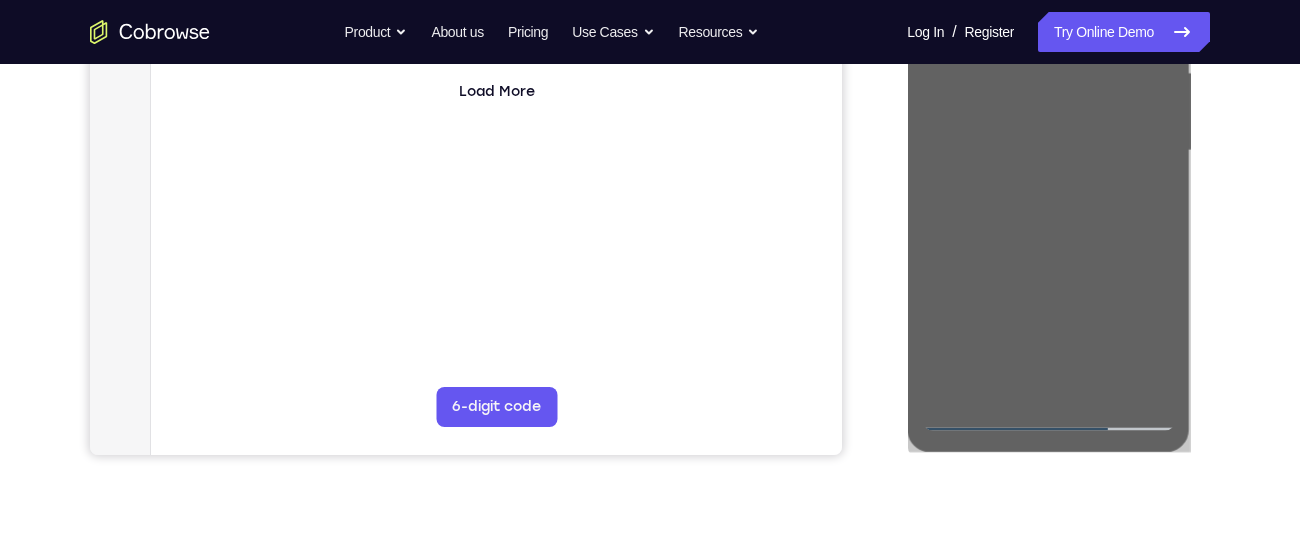 drag, startPoint x: 154, startPoint y: 451, endPoint x: 1215, endPoint y: 345, distance: 1066.2819 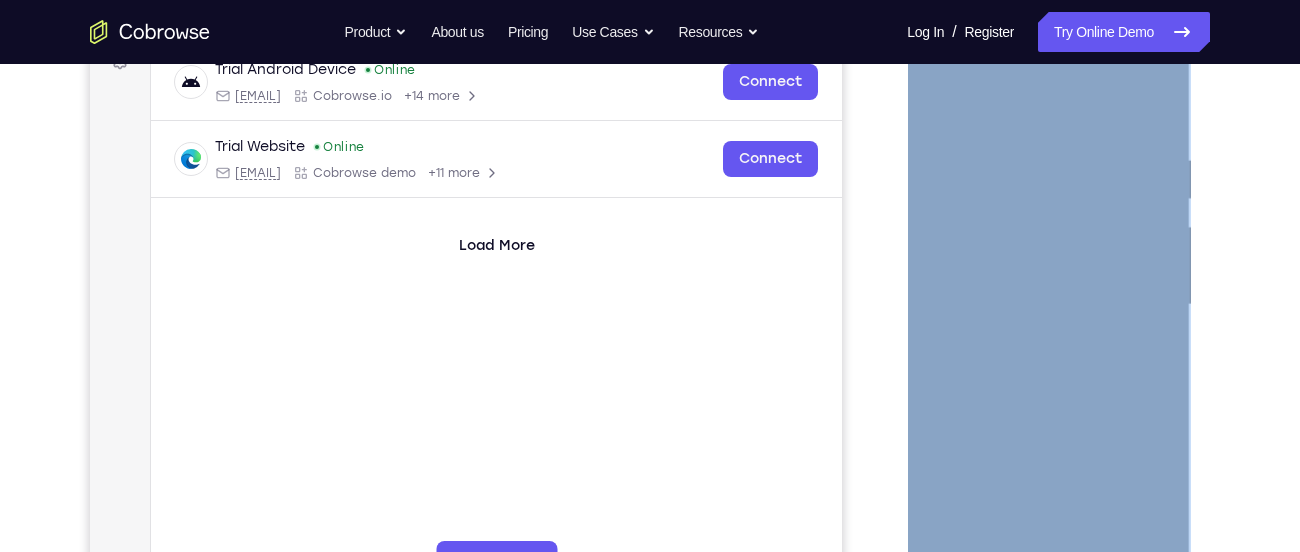 scroll, scrollTop: 138, scrollLeft: 0, axis: vertical 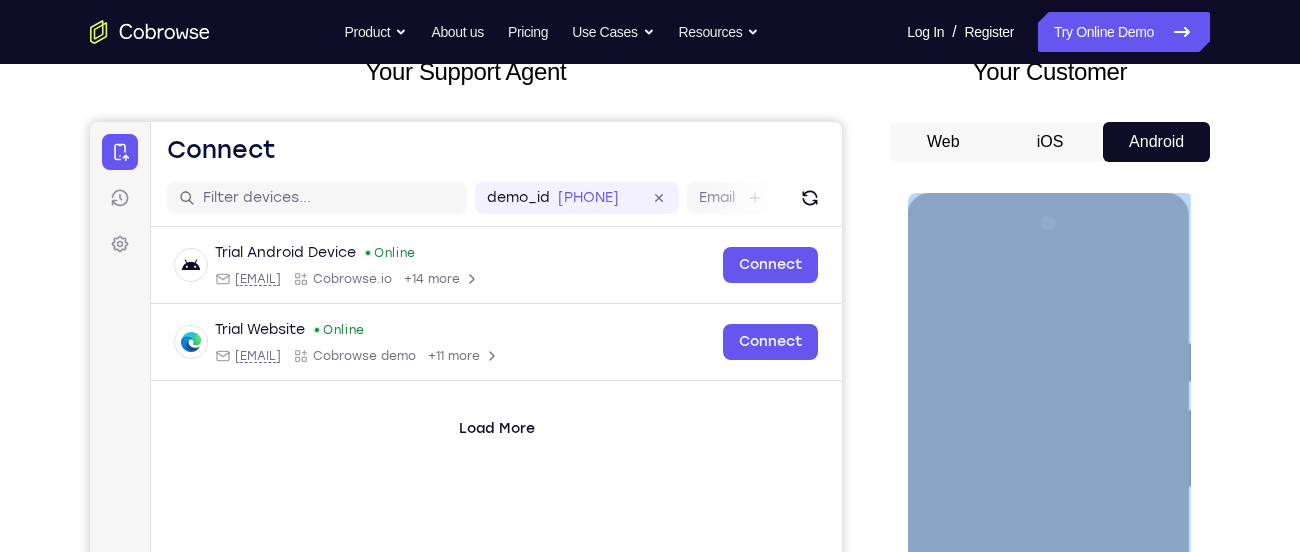 click at bounding box center [1048, 488] 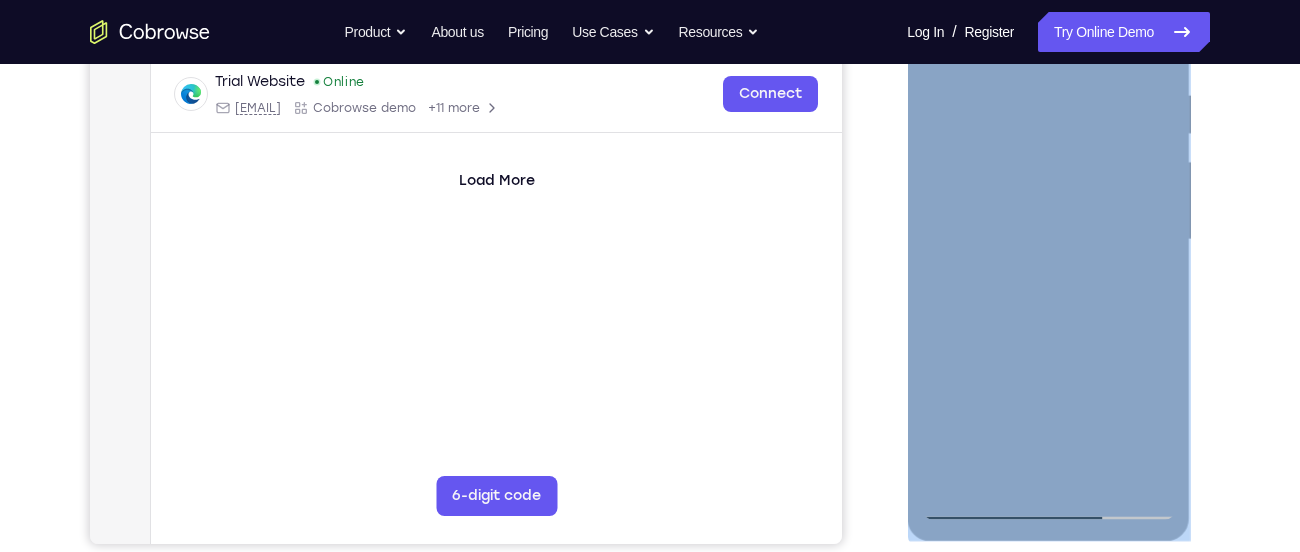 click at bounding box center (1048, 240) 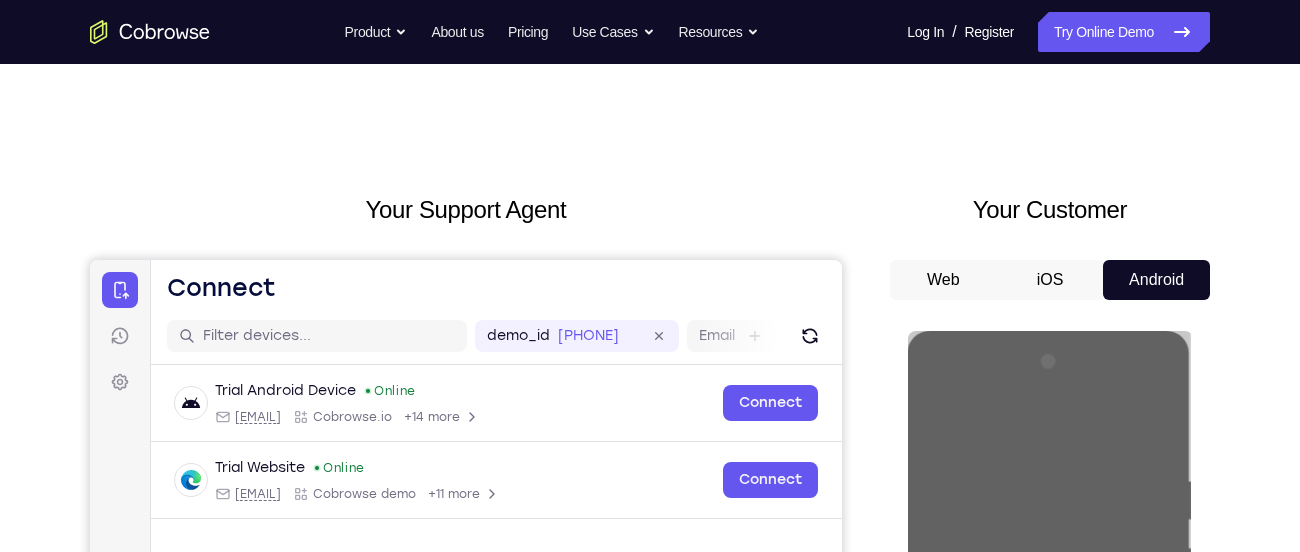 scroll, scrollTop: 262, scrollLeft: 0, axis: vertical 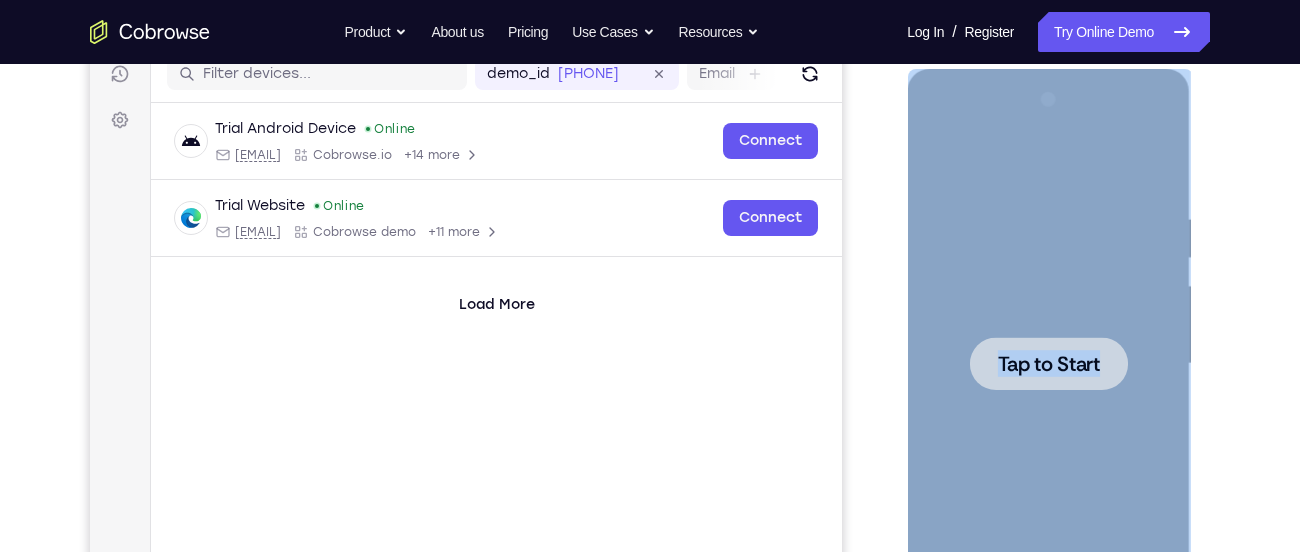 click on "Tap to Start" at bounding box center [1048, 364] 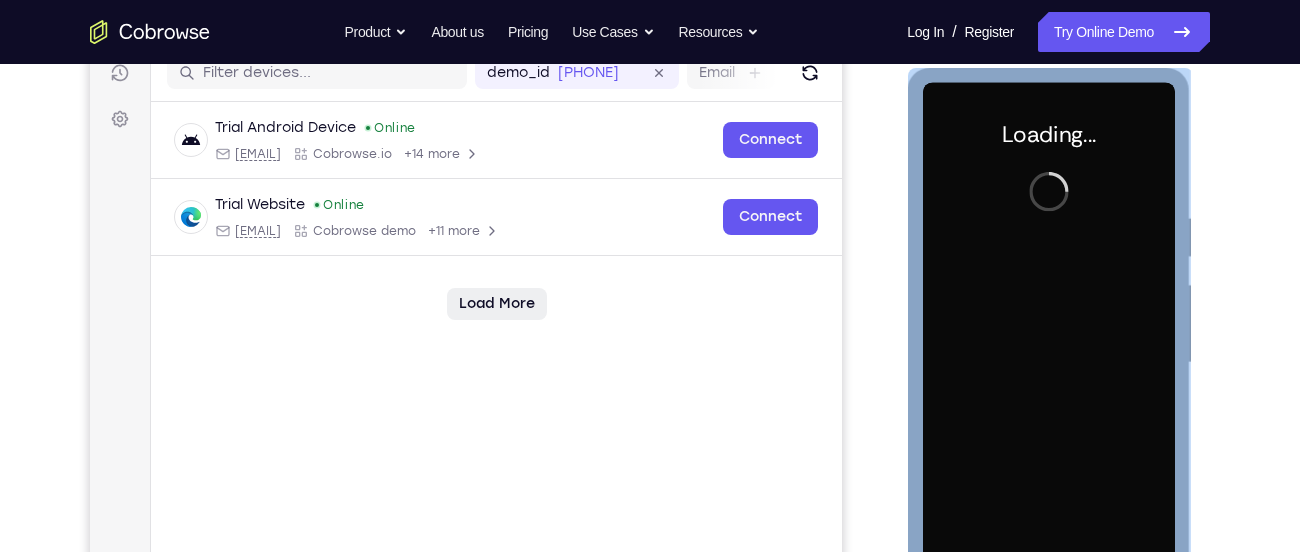 scroll, scrollTop: 294, scrollLeft: 0, axis: vertical 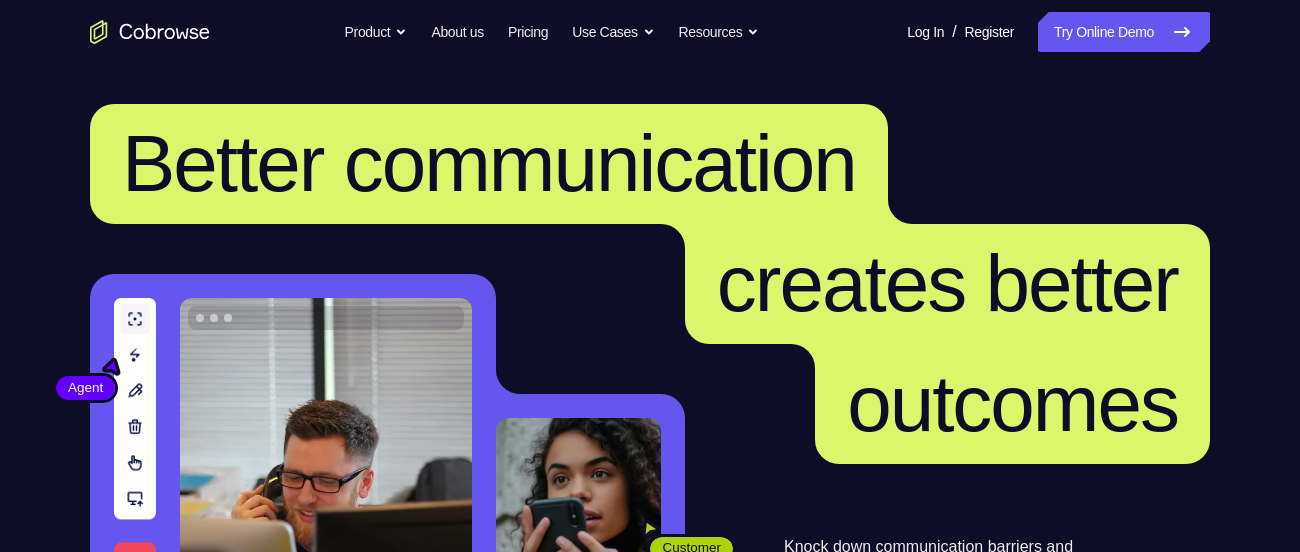 click on "Try Online Demo" at bounding box center [1124, 32] 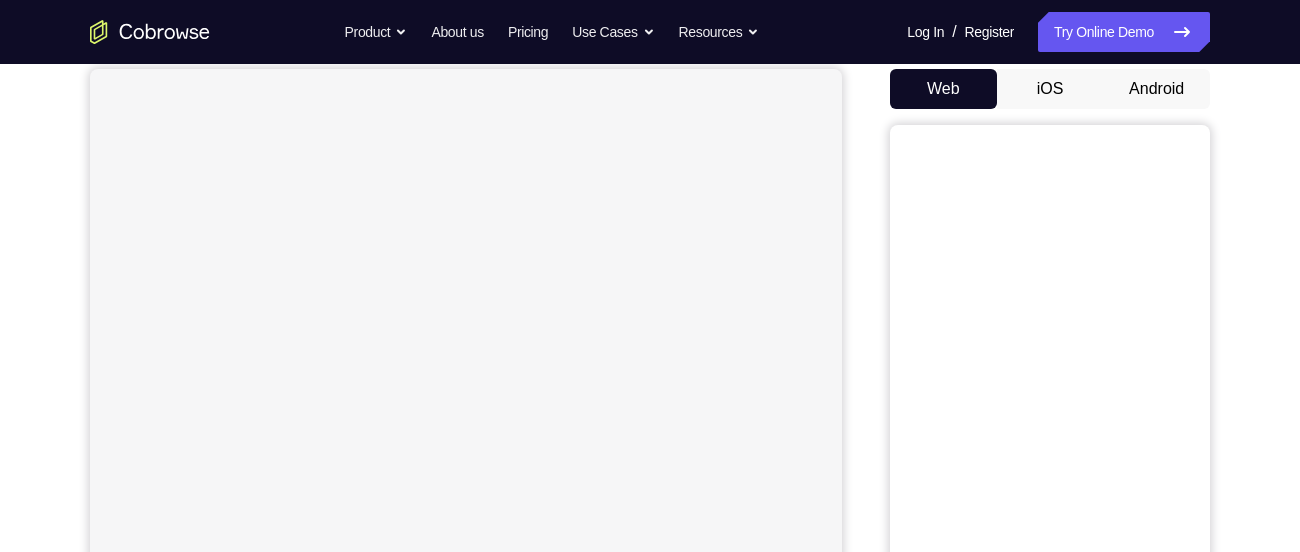scroll, scrollTop: 193, scrollLeft: 0, axis: vertical 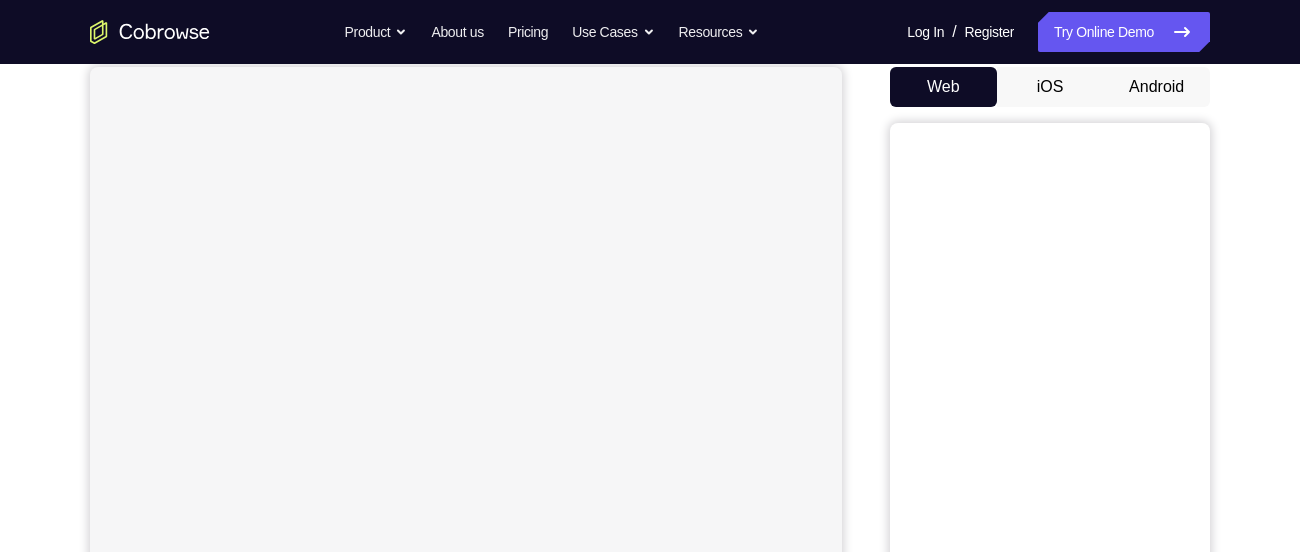 click on "Android" at bounding box center (1156, 87) 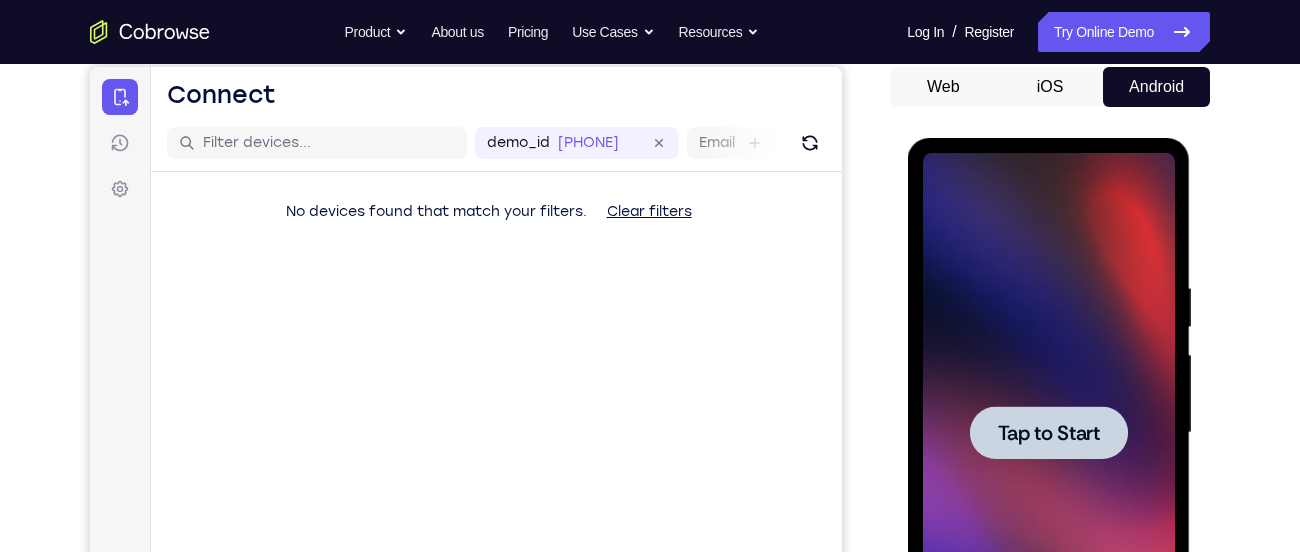 scroll, scrollTop: 0, scrollLeft: 0, axis: both 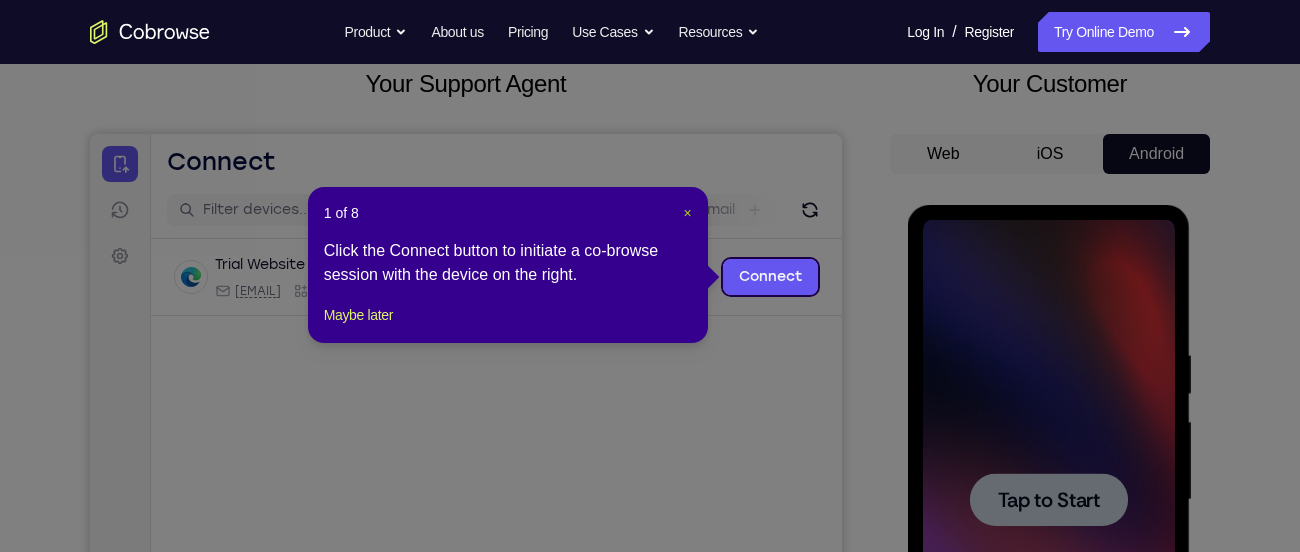 click on "×" at bounding box center (688, 213) 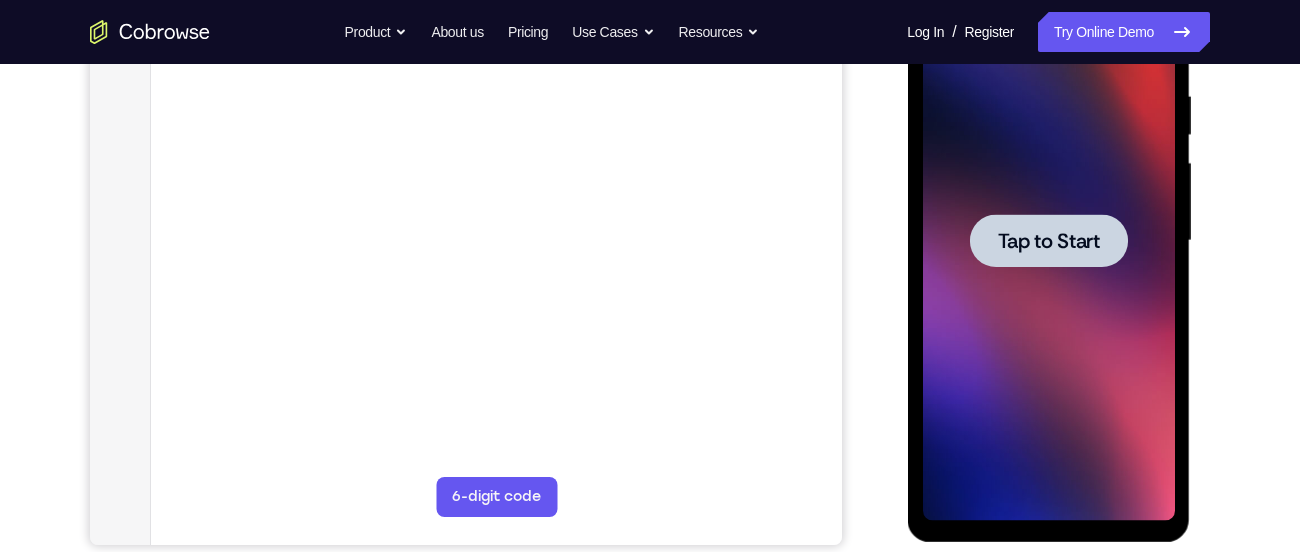 scroll, scrollTop: 386, scrollLeft: 0, axis: vertical 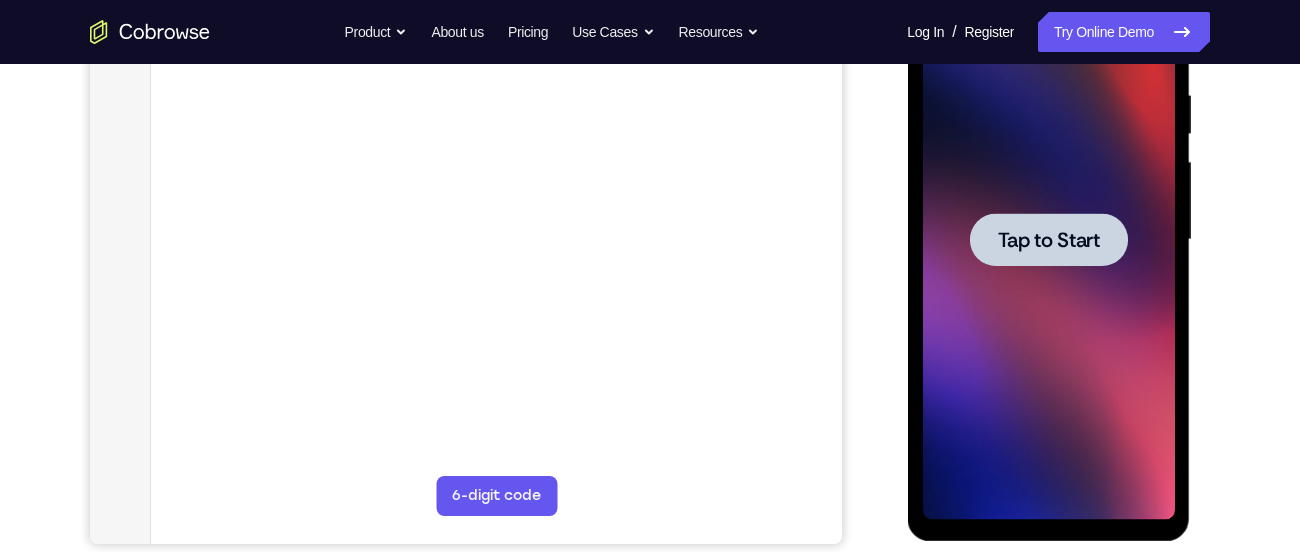 click on "Tap to Start" at bounding box center [1048, 240] 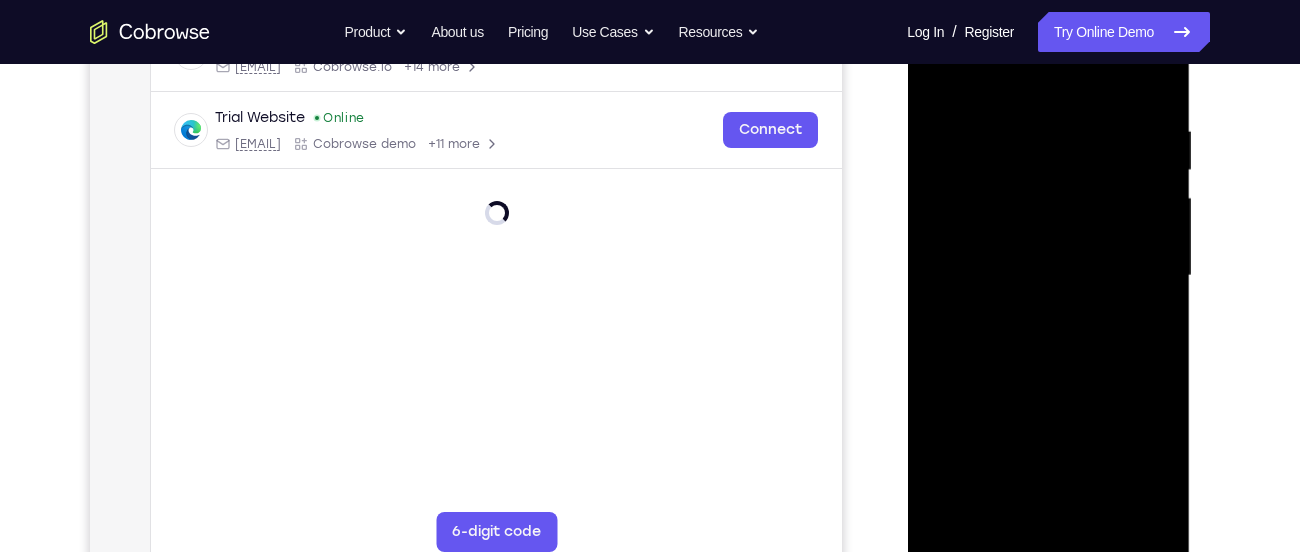 scroll, scrollTop: 351, scrollLeft: 0, axis: vertical 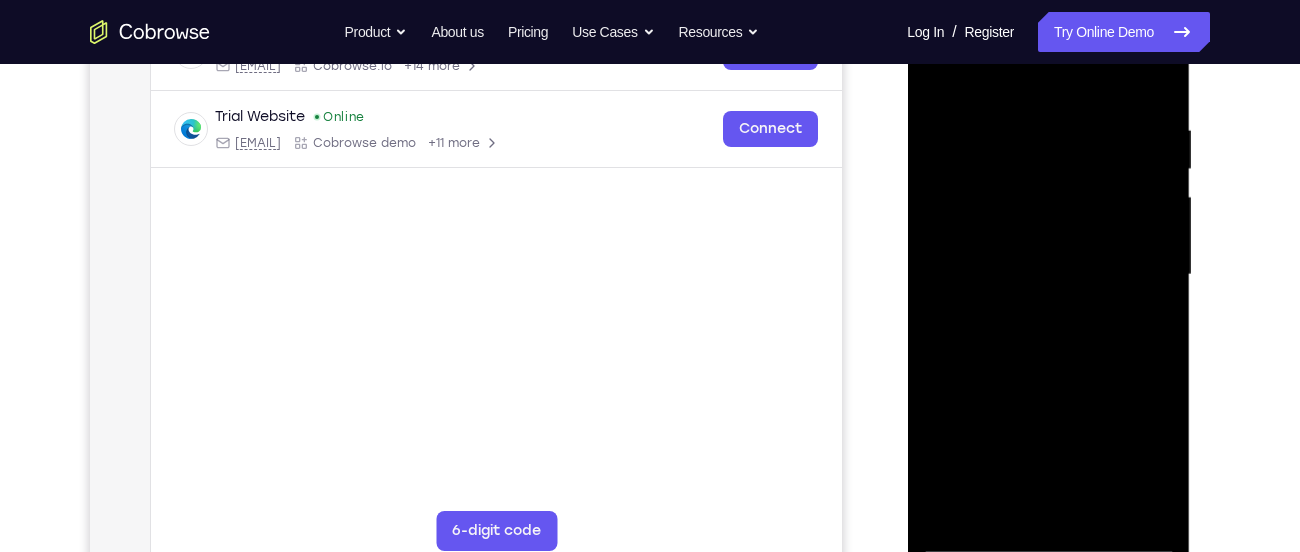 click at bounding box center (1048, 275) 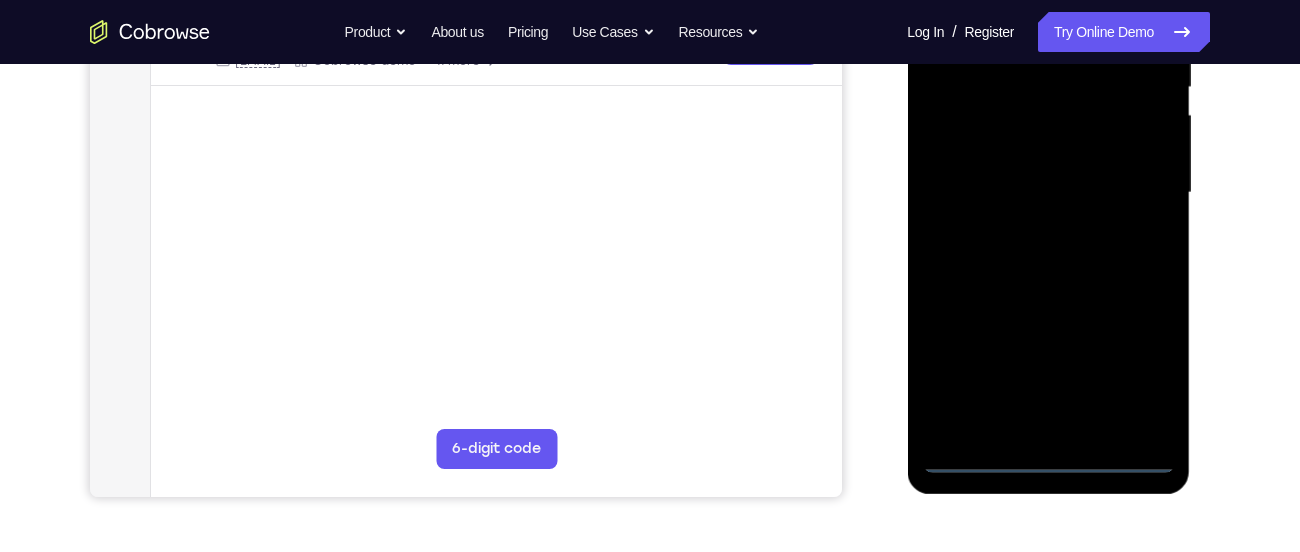 scroll, scrollTop: 450, scrollLeft: 0, axis: vertical 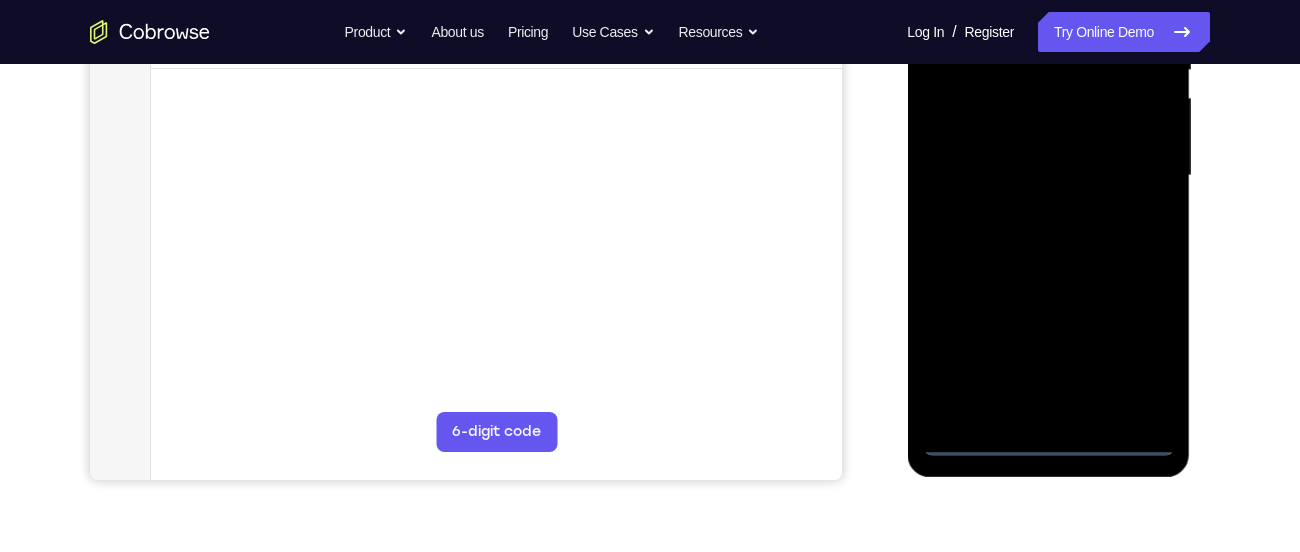 click at bounding box center [1048, 176] 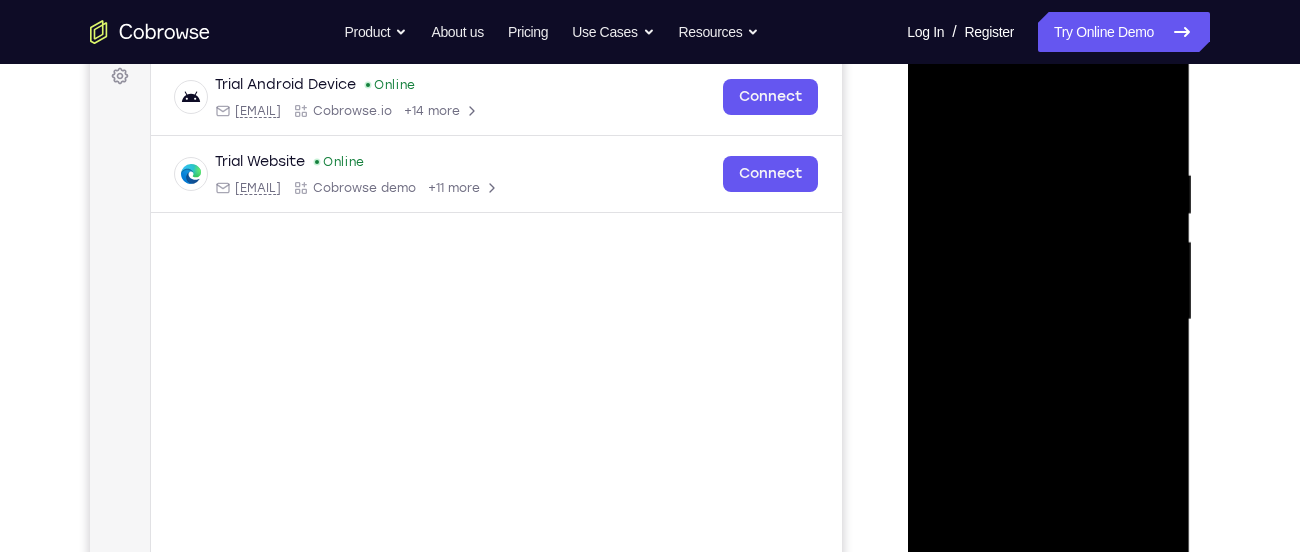 scroll, scrollTop: 277, scrollLeft: 0, axis: vertical 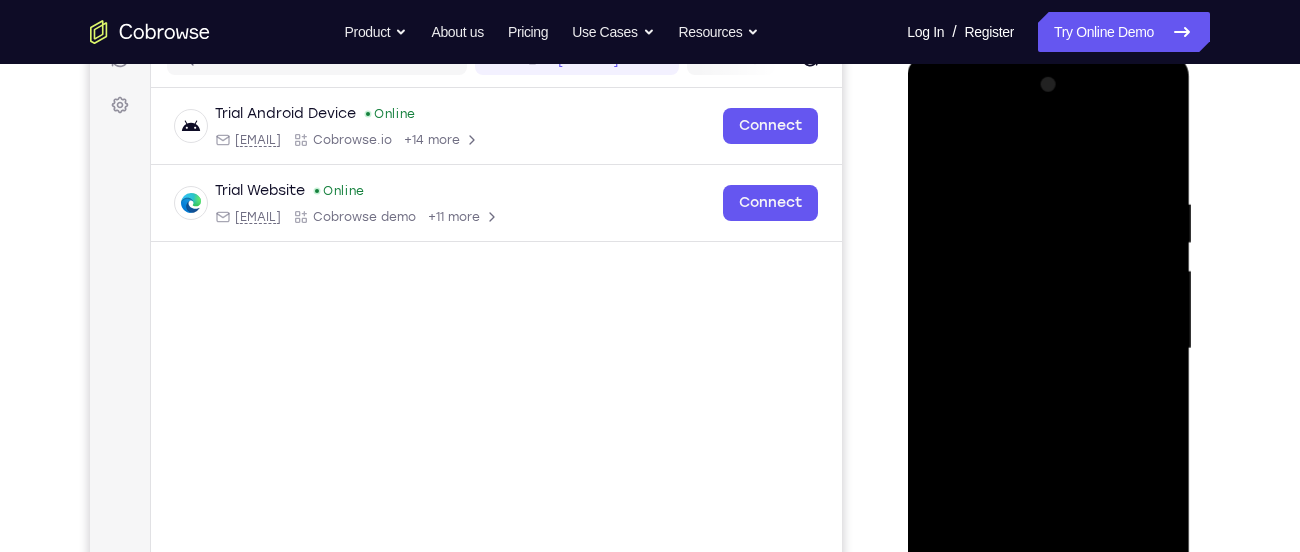 click at bounding box center (1048, 349) 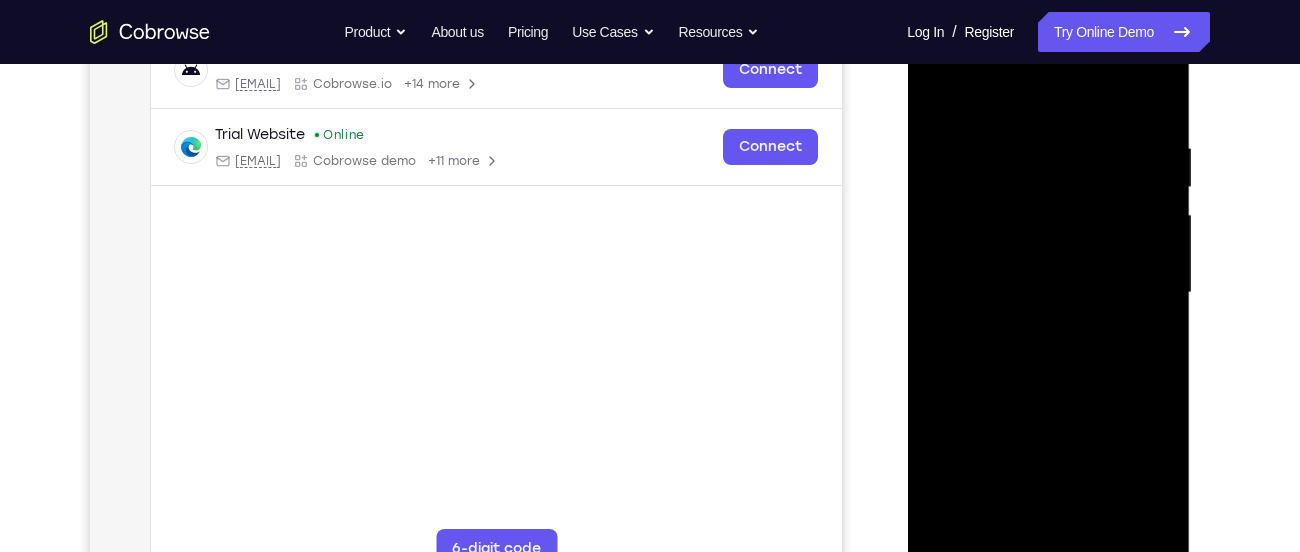 scroll, scrollTop: 345, scrollLeft: 0, axis: vertical 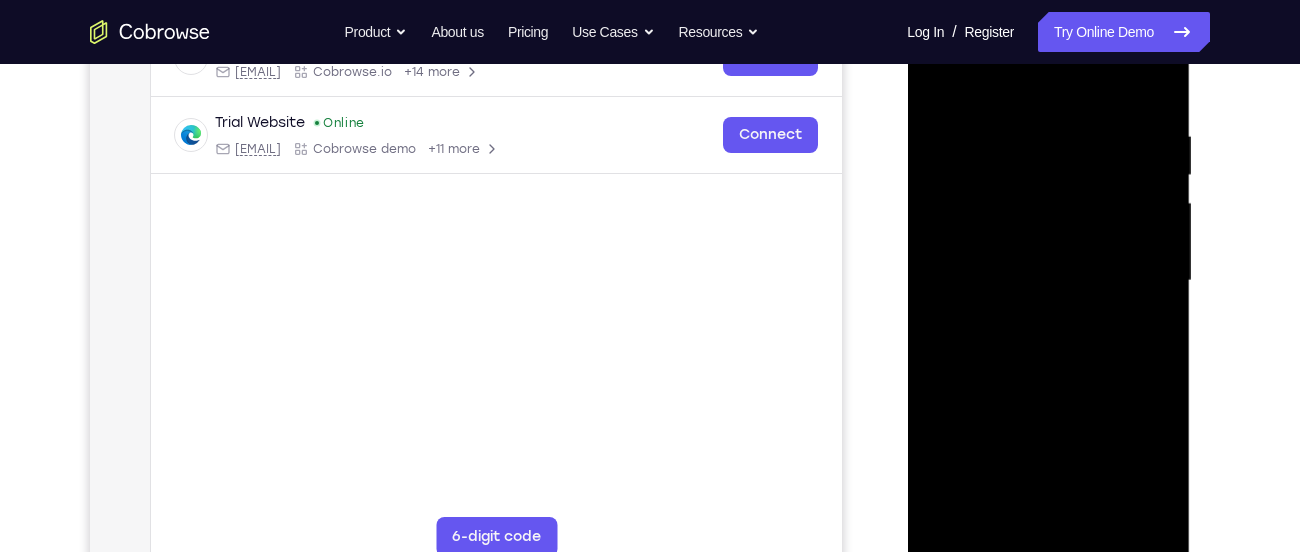 drag, startPoint x: 1072, startPoint y: 419, endPoint x: 1071, endPoint y: 339, distance: 80.00625 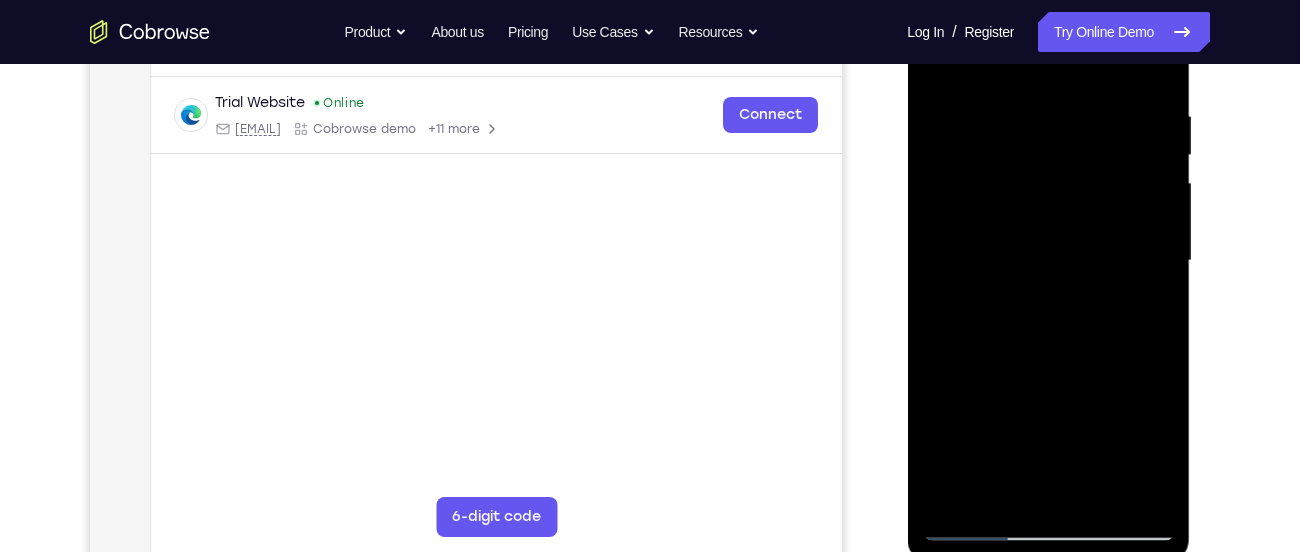 scroll, scrollTop: 364, scrollLeft: 0, axis: vertical 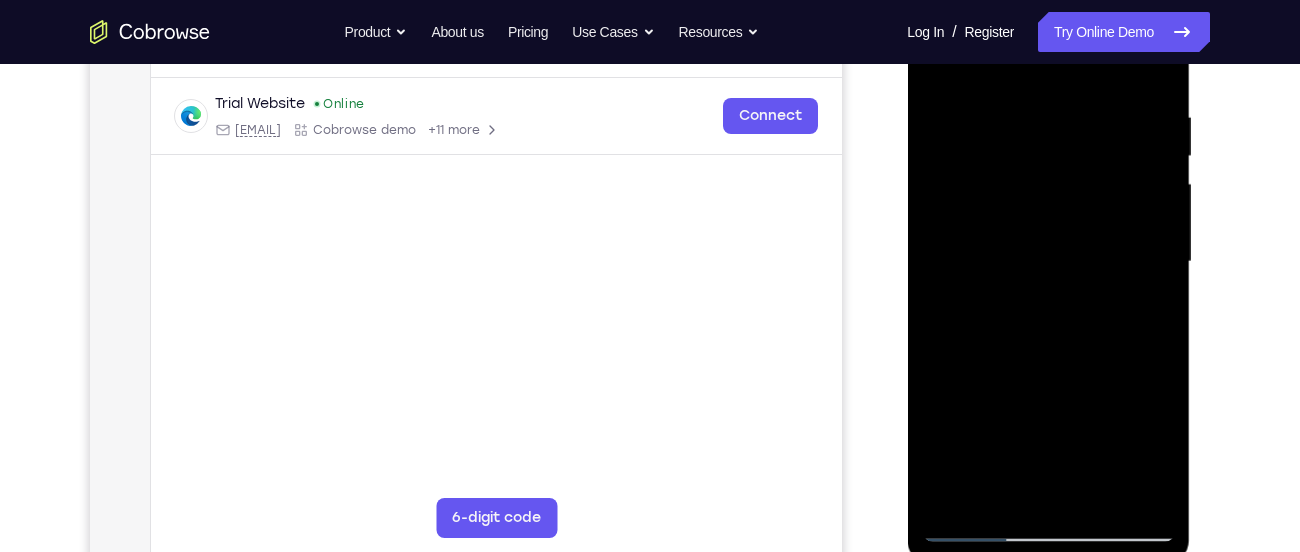 drag, startPoint x: 1103, startPoint y: 372, endPoint x: 1078, endPoint y: 261, distance: 113.78049 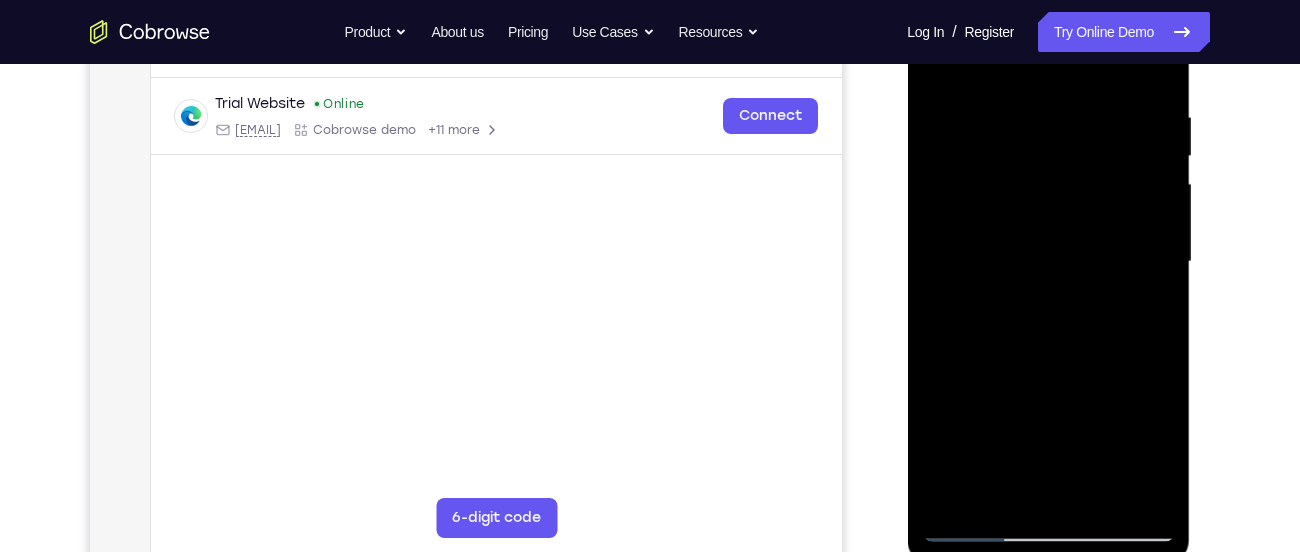 drag, startPoint x: 1104, startPoint y: 408, endPoint x: 1062, endPoint y: 274, distance: 140.42792 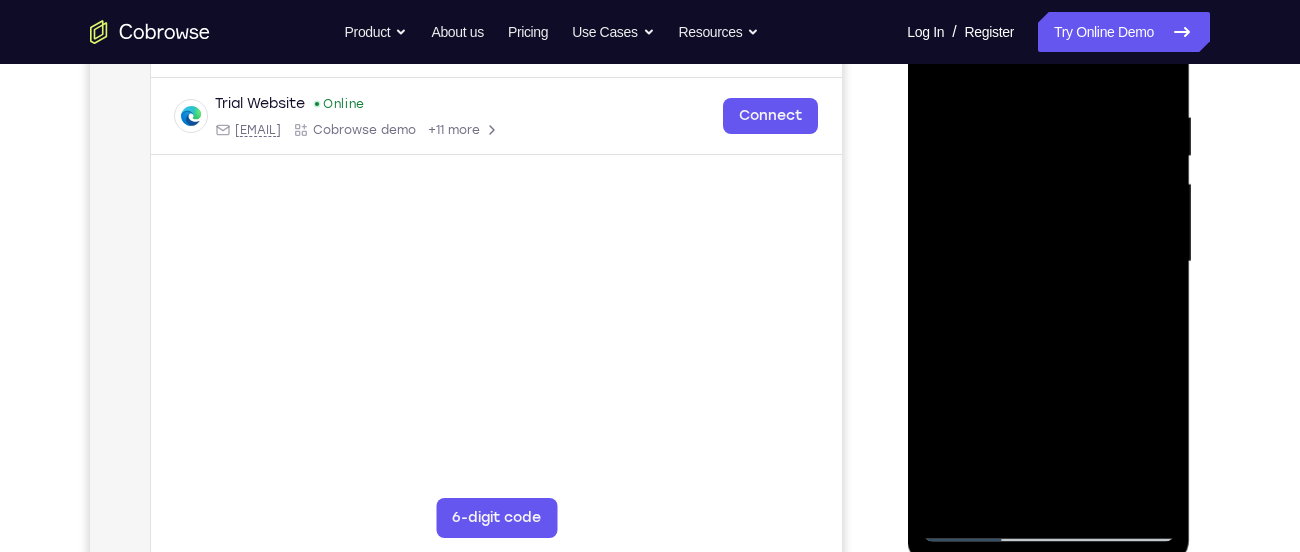 drag, startPoint x: 1093, startPoint y: 393, endPoint x: 1036, endPoint y: 169, distance: 231.13849 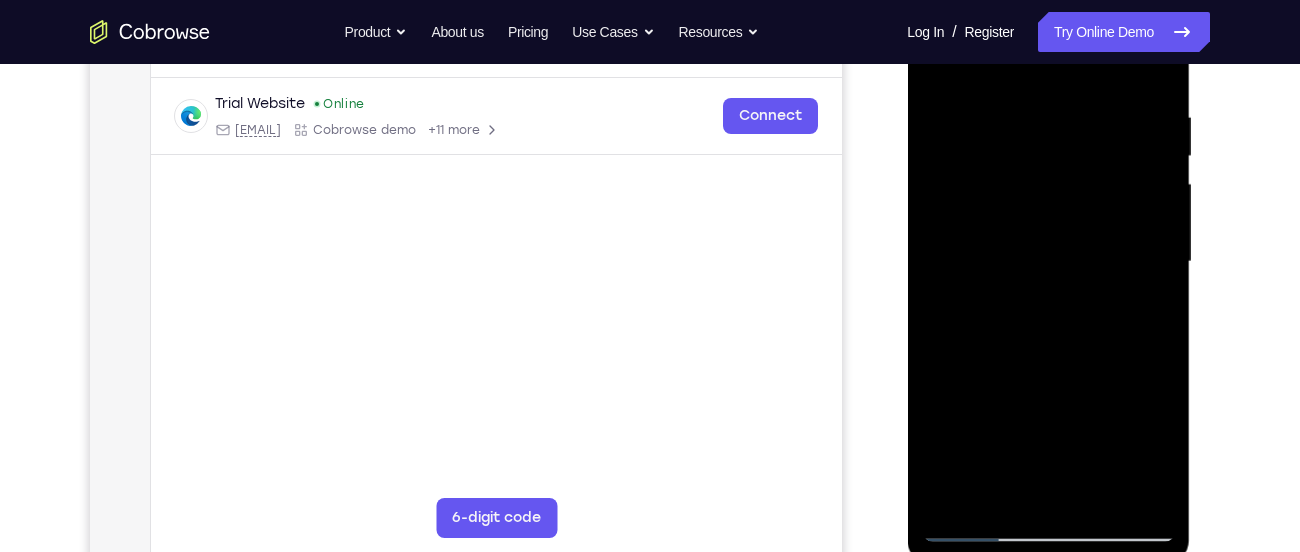 drag, startPoint x: 1104, startPoint y: 399, endPoint x: 1055, endPoint y: 242, distance: 164.46884 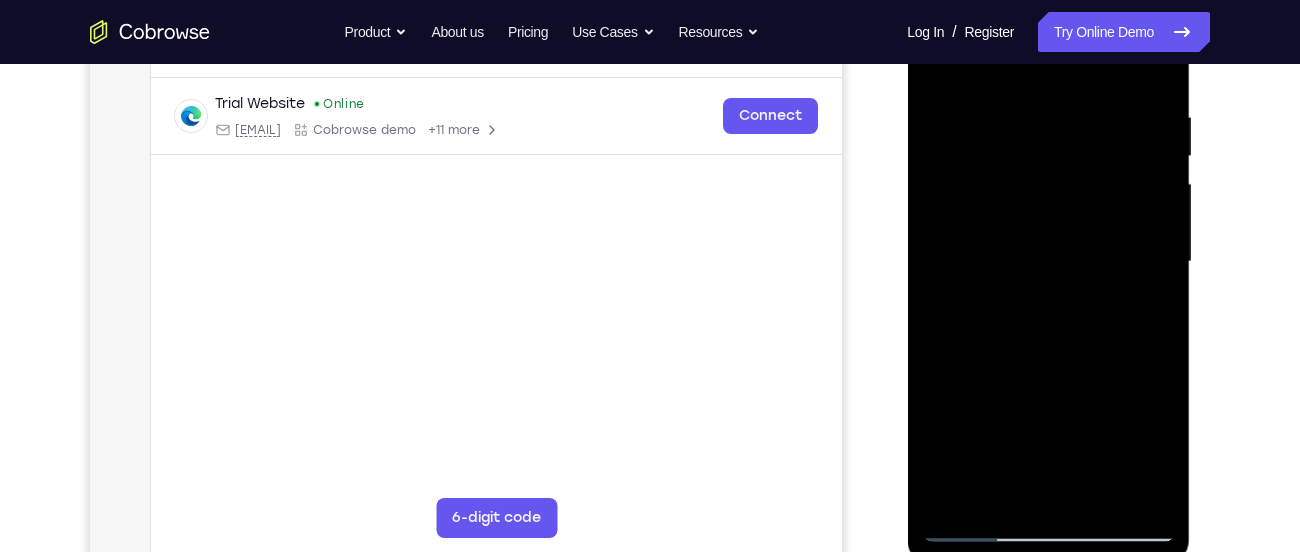 drag, startPoint x: 1099, startPoint y: 392, endPoint x: 1049, endPoint y: 194, distance: 204.21558 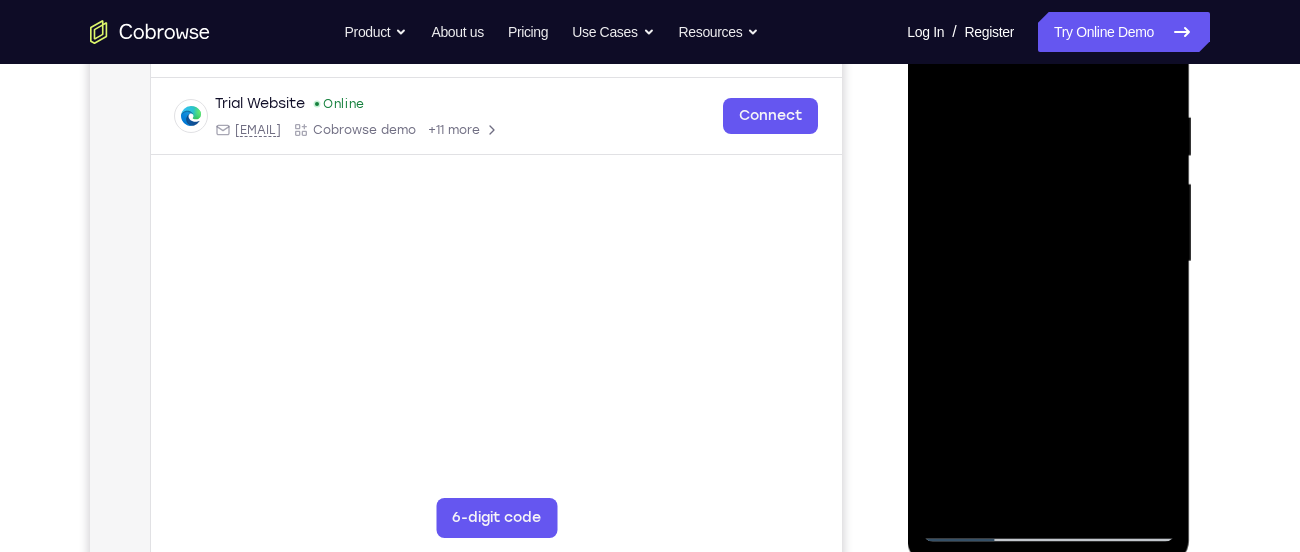 drag, startPoint x: 1106, startPoint y: 327, endPoint x: 1074, endPoint y: 229, distance: 103.09219 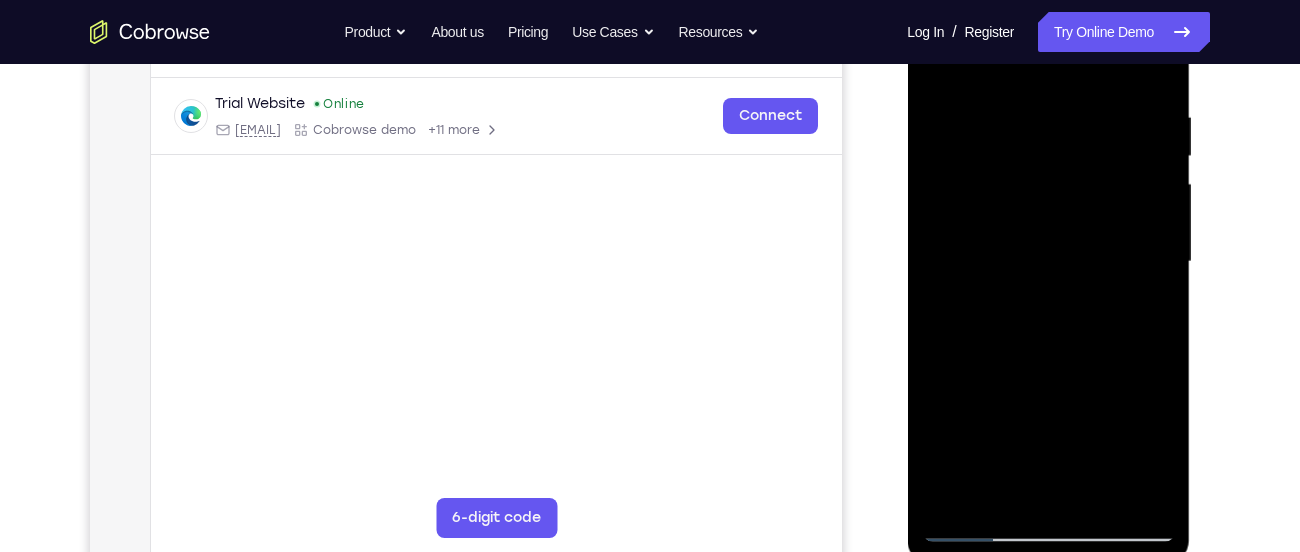 drag, startPoint x: 1104, startPoint y: 360, endPoint x: 1093, endPoint y: 284, distance: 76.79192 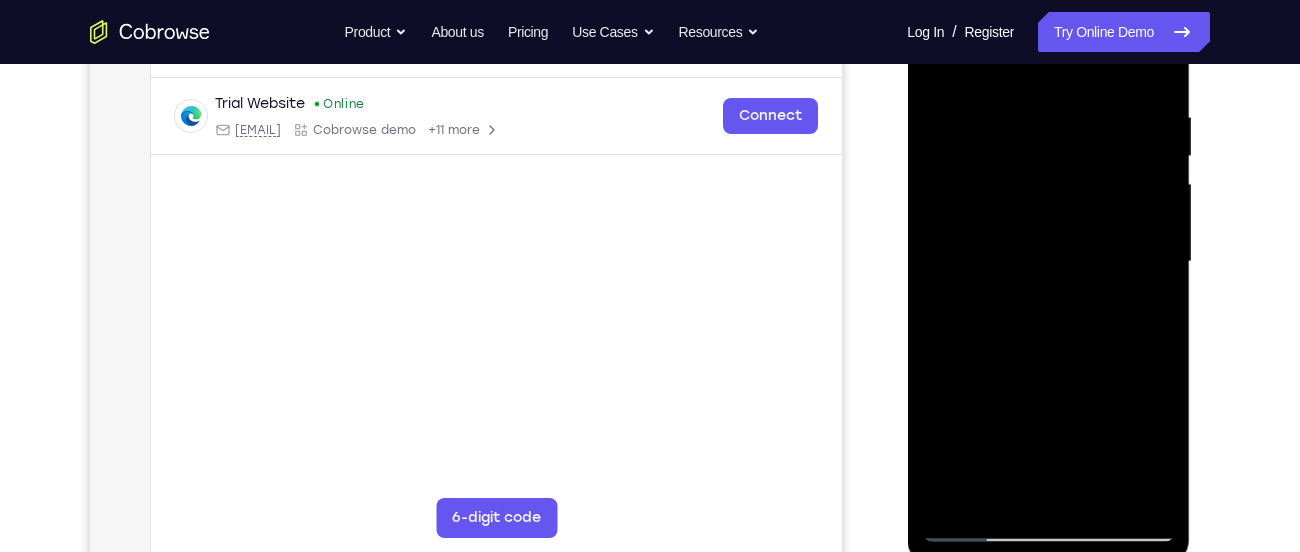 drag, startPoint x: 1086, startPoint y: 415, endPoint x: 1032, endPoint y: 225, distance: 197.52469 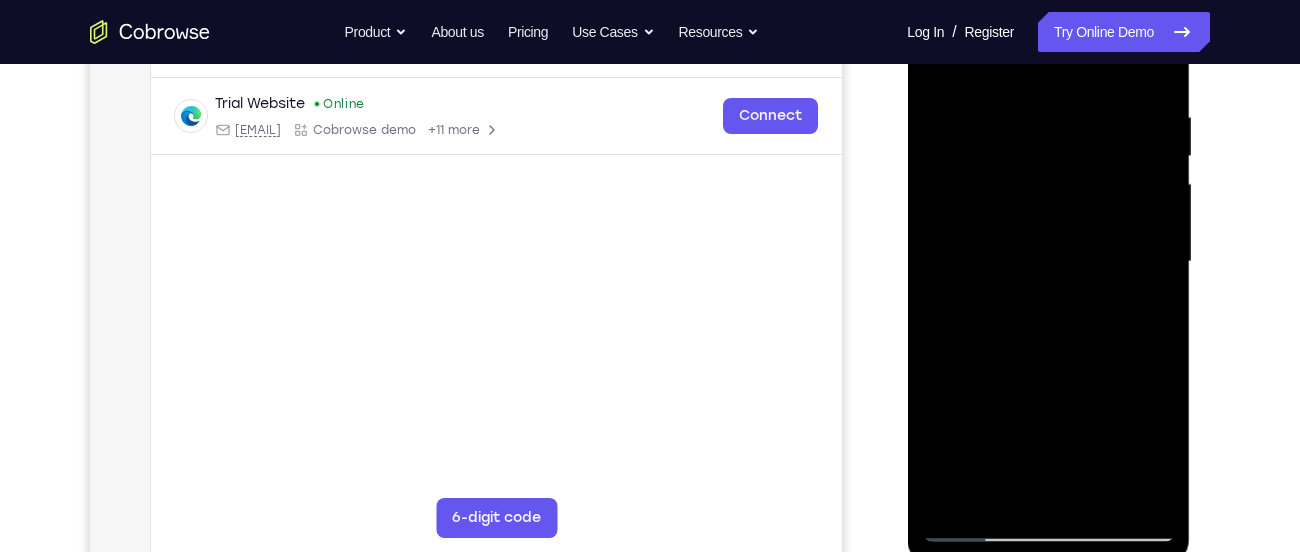 drag, startPoint x: 1090, startPoint y: 393, endPoint x: 1042, endPoint y: 205, distance: 194.03093 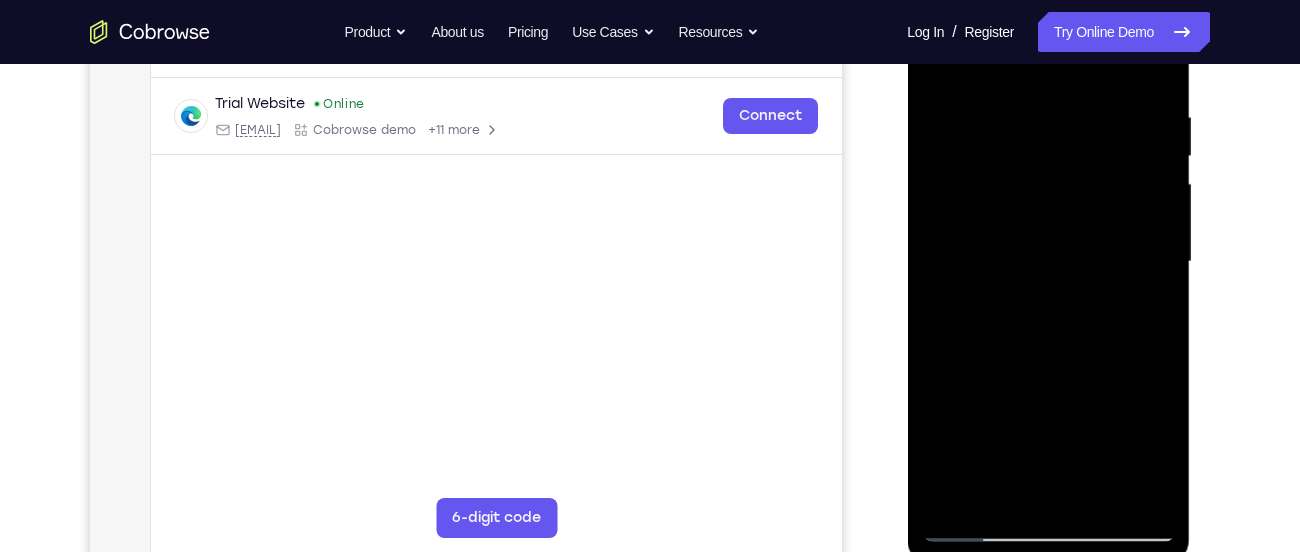 drag, startPoint x: 1098, startPoint y: 400, endPoint x: 1044, endPoint y: 206, distance: 201.37527 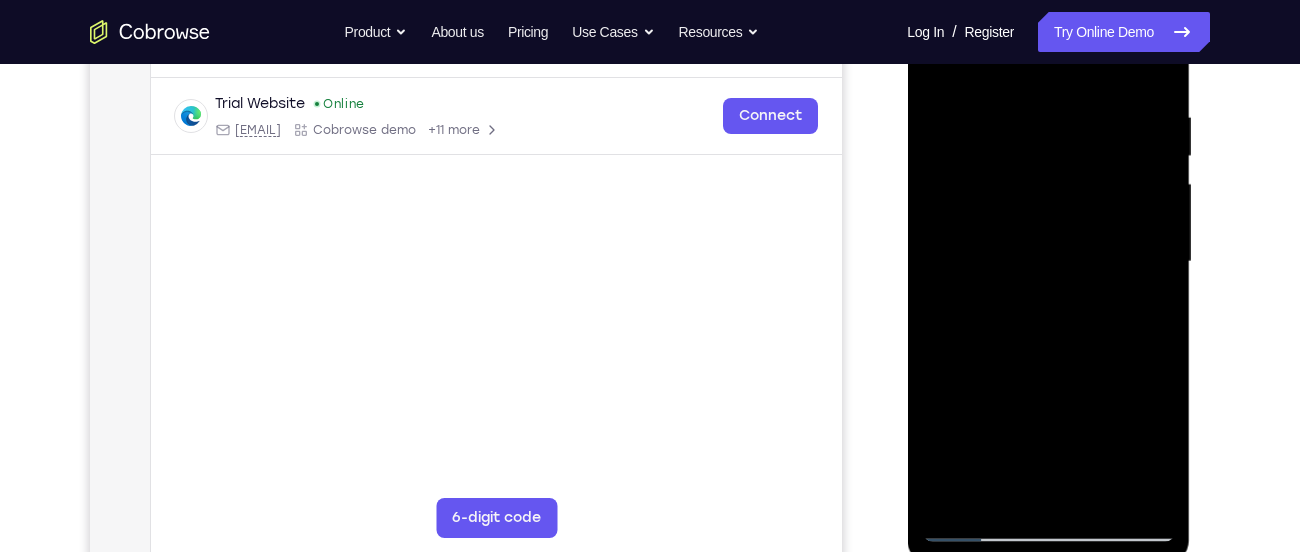 drag, startPoint x: 1095, startPoint y: 407, endPoint x: 1066, endPoint y: 290, distance: 120.54045 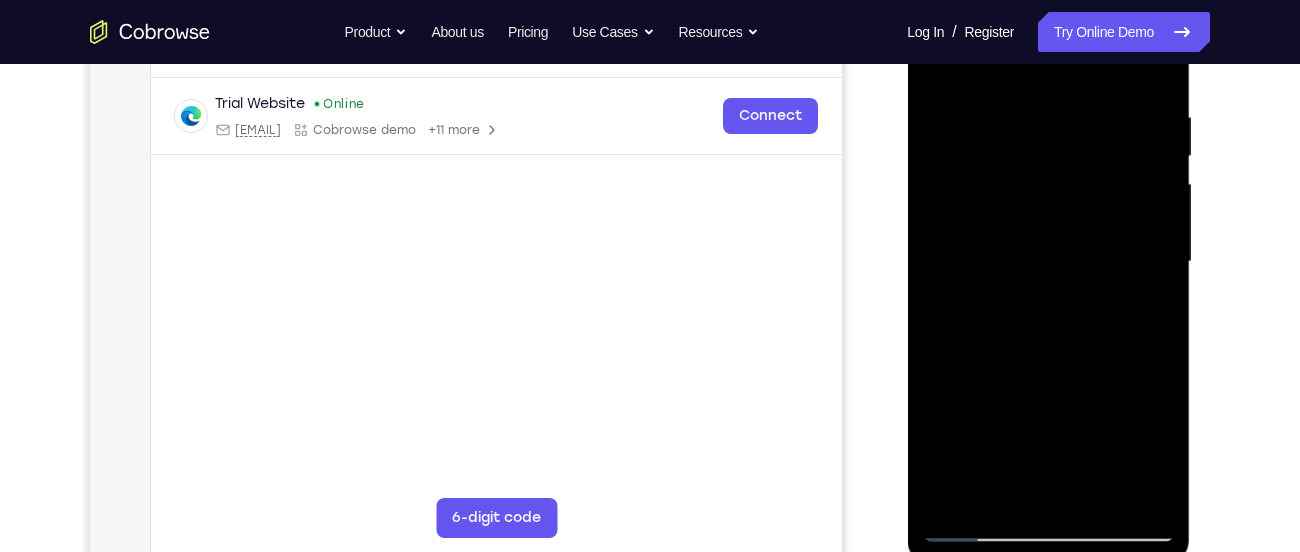 drag, startPoint x: 1089, startPoint y: 436, endPoint x: 1038, endPoint y: 268, distance: 175.5705 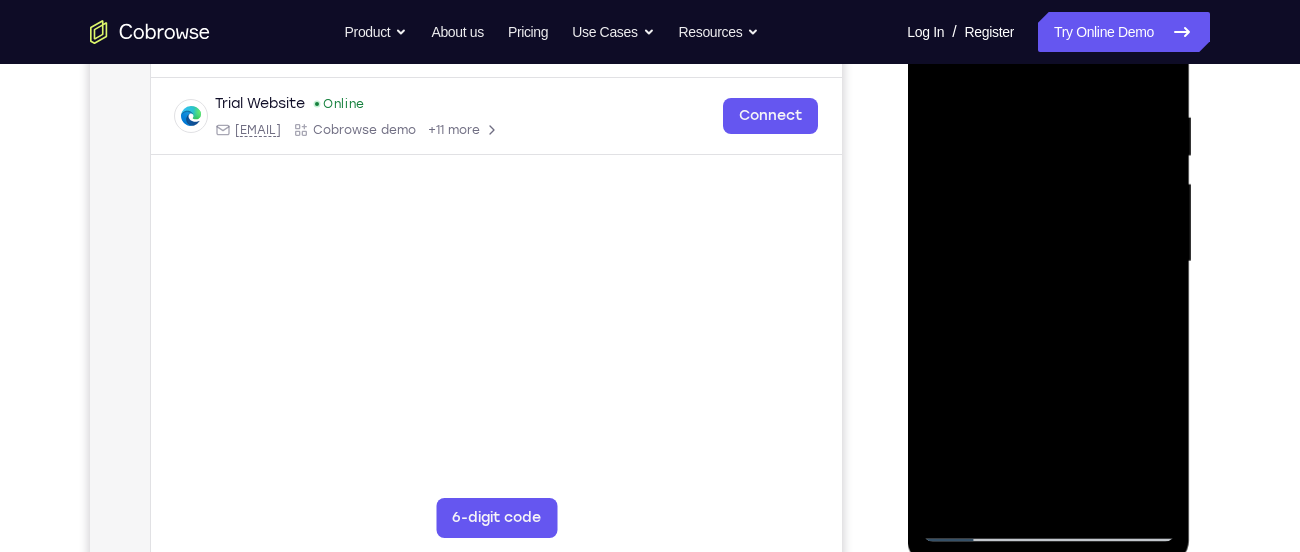 drag, startPoint x: 1095, startPoint y: 414, endPoint x: 1060, endPoint y: 271, distance: 147.22092 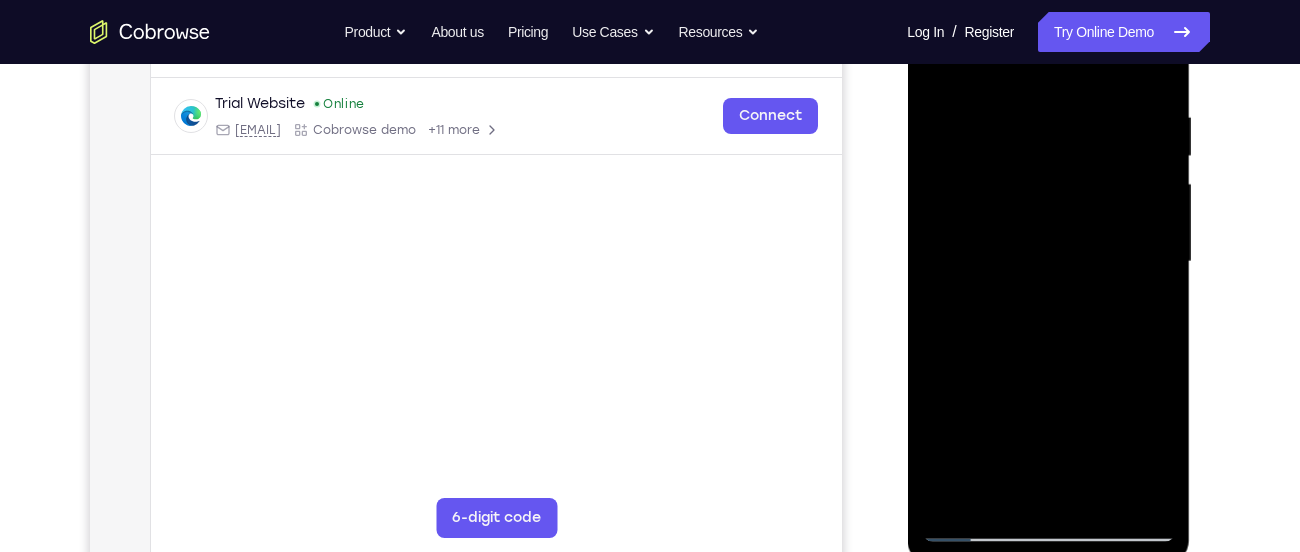 drag, startPoint x: 1087, startPoint y: 401, endPoint x: 1033, endPoint y: 218, distance: 190.80095 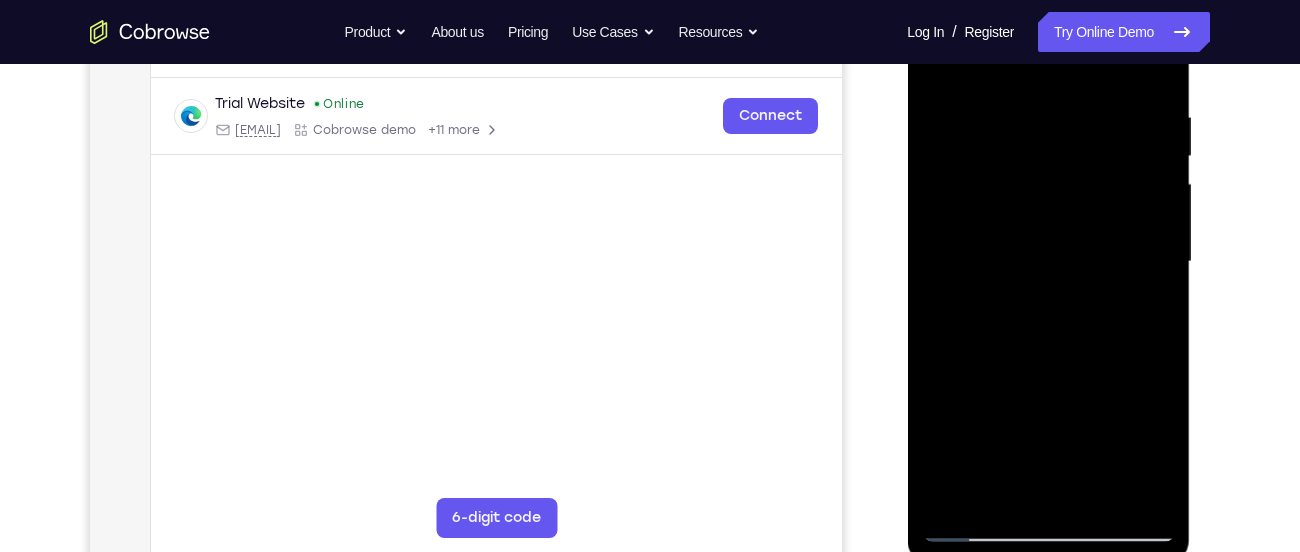 drag, startPoint x: 1121, startPoint y: 406, endPoint x: 1074, endPoint y: 277, distance: 137.2953 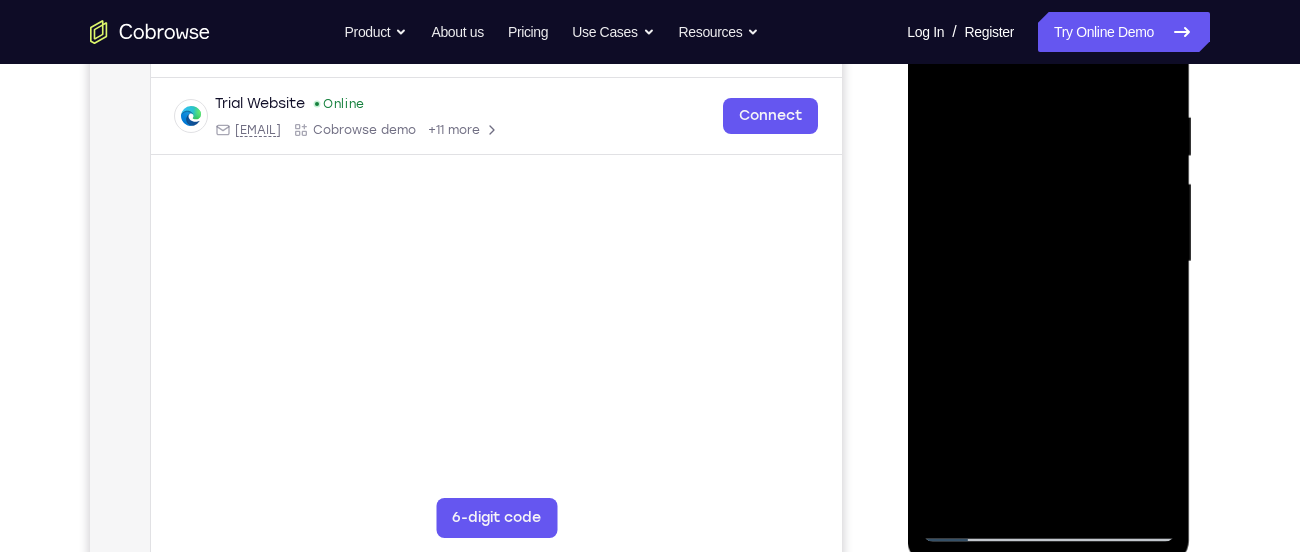drag, startPoint x: 1114, startPoint y: 435, endPoint x: 1082, endPoint y: 320, distance: 119.36918 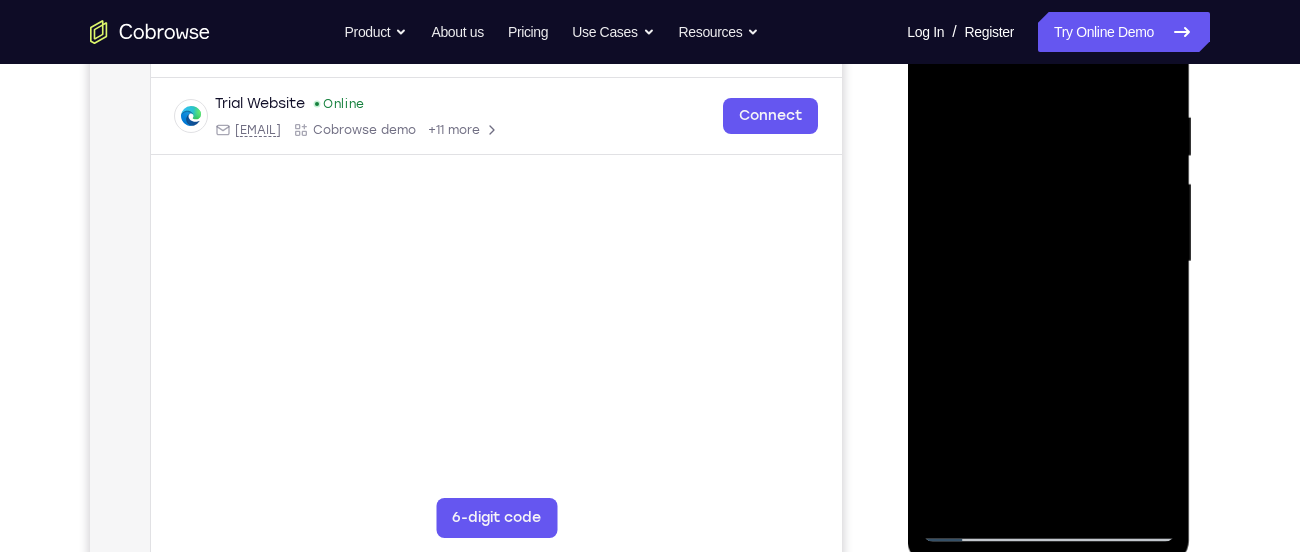 drag, startPoint x: 1089, startPoint y: 411, endPoint x: 1053, endPoint y: 272, distance: 143.58621 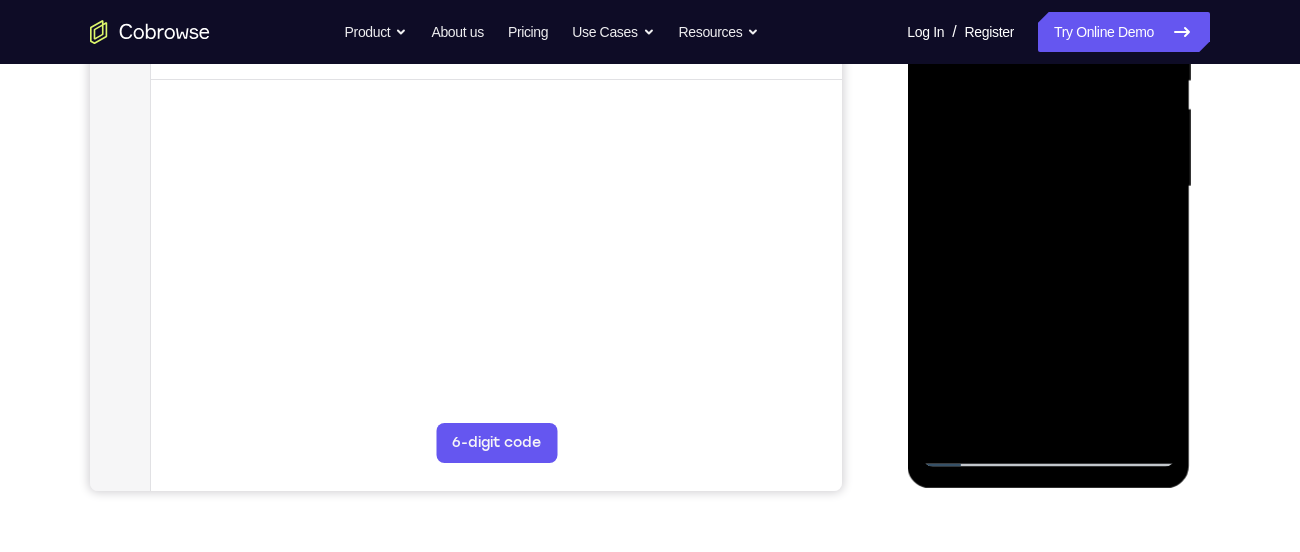 scroll, scrollTop: 449, scrollLeft: 0, axis: vertical 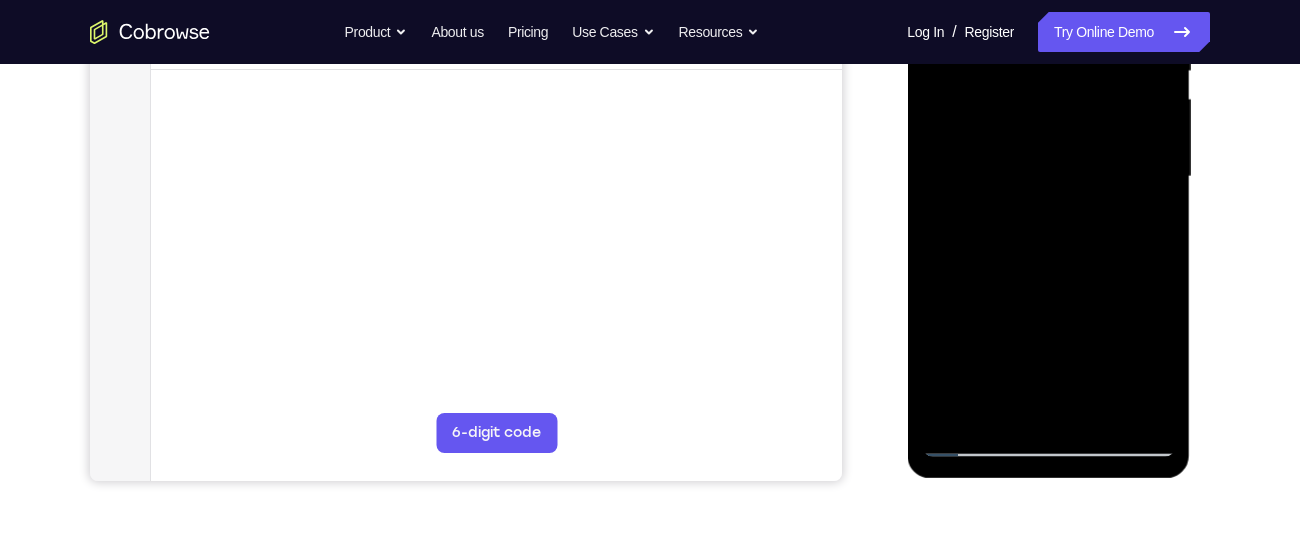 drag, startPoint x: 1066, startPoint y: 342, endPoint x: 883, endPoint y: 236, distance: 211.48286 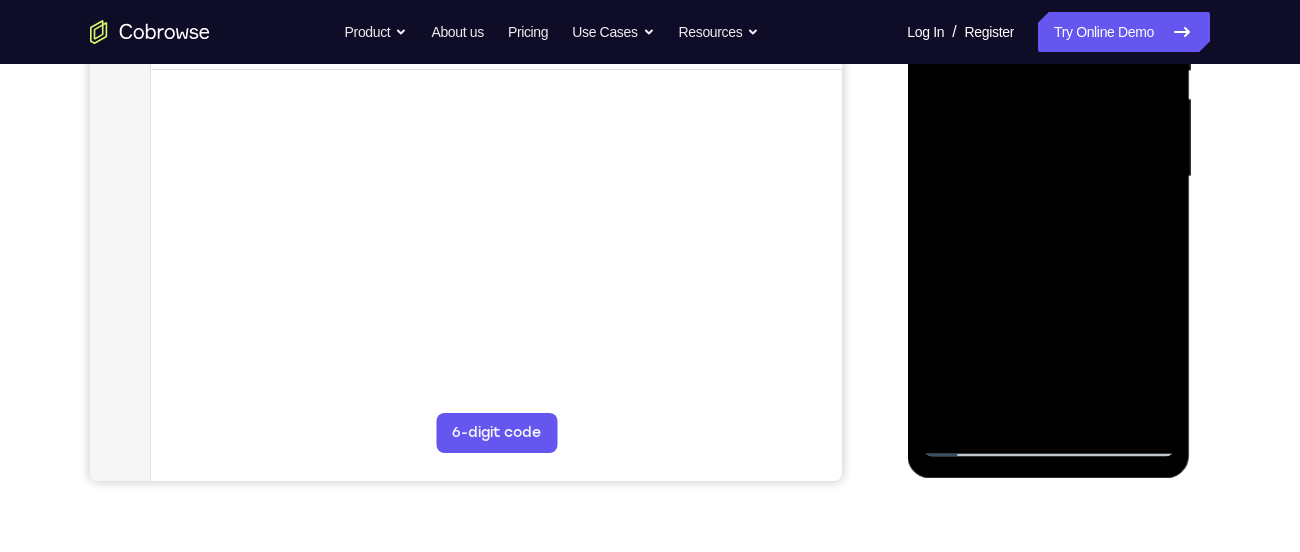 click on "[AGENT_ROLE] [CUSTOMER_ROLE] [PLATFORM] [PLATFORM] [PLATFORM]" at bounding box center [650, 112] 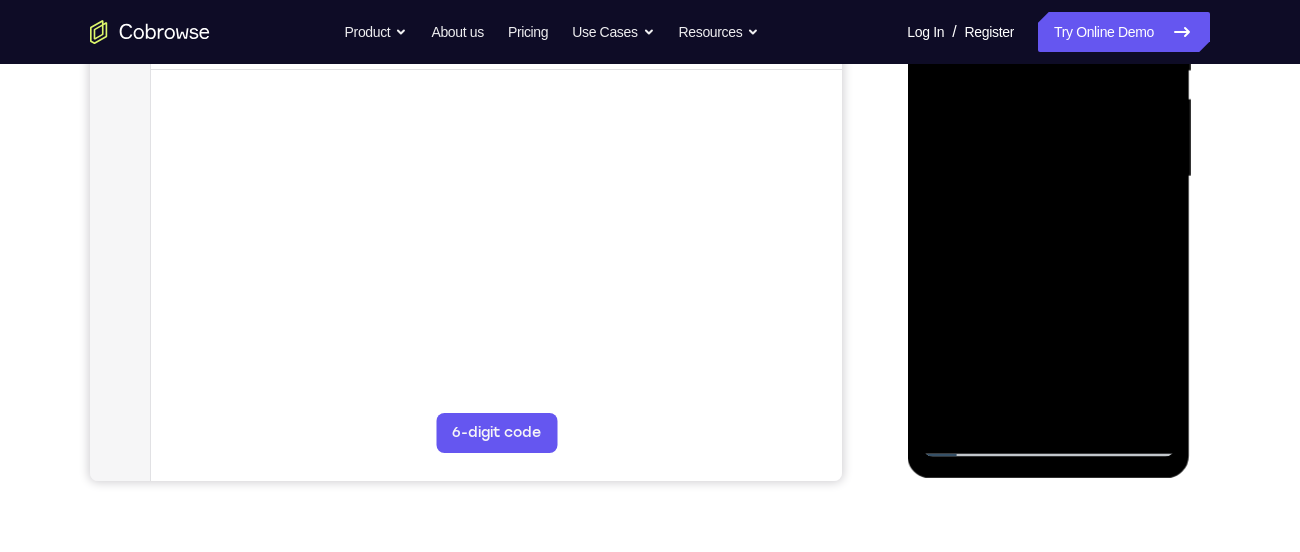 click at bounding box center (1048, 177) 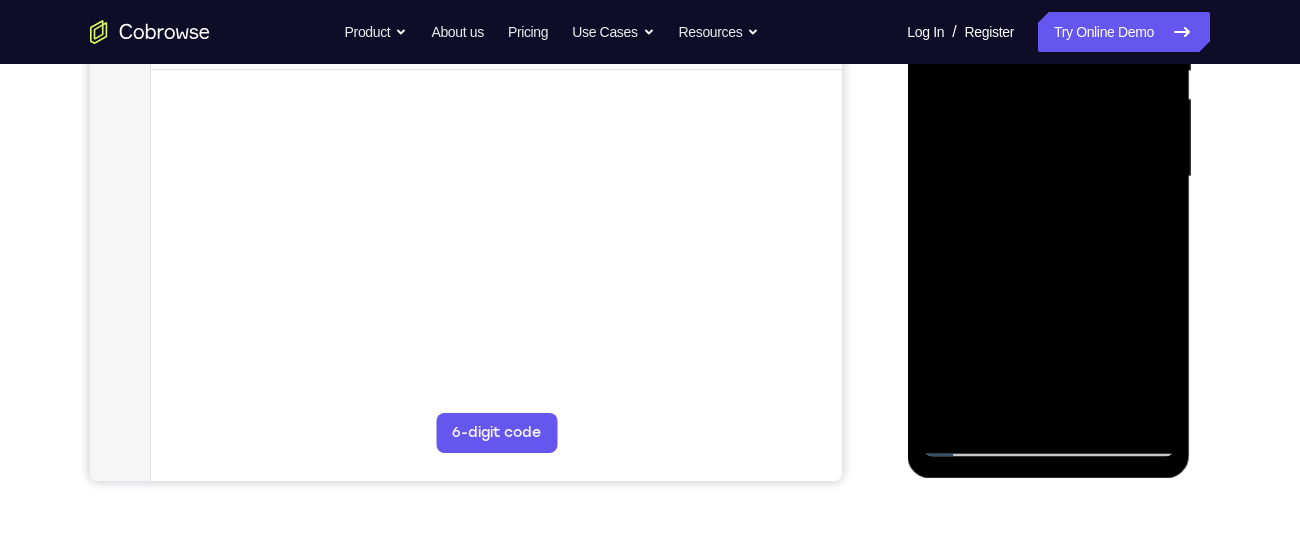 drag, startPoint x: 1153, startPoint y: 348, endPoint x: 1155, endPoint y: 272, distance: 76.02631 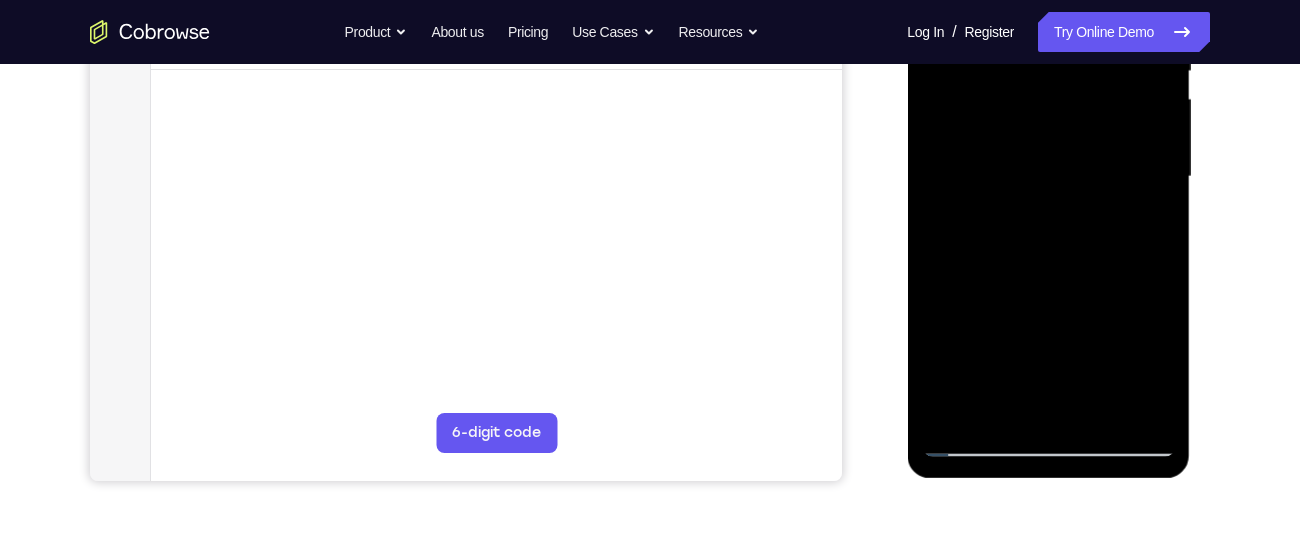drag, startPoint x: 1082, startPoint y: 288, endPoint x: 1048, endPoint y: 136, distance: 155.75623 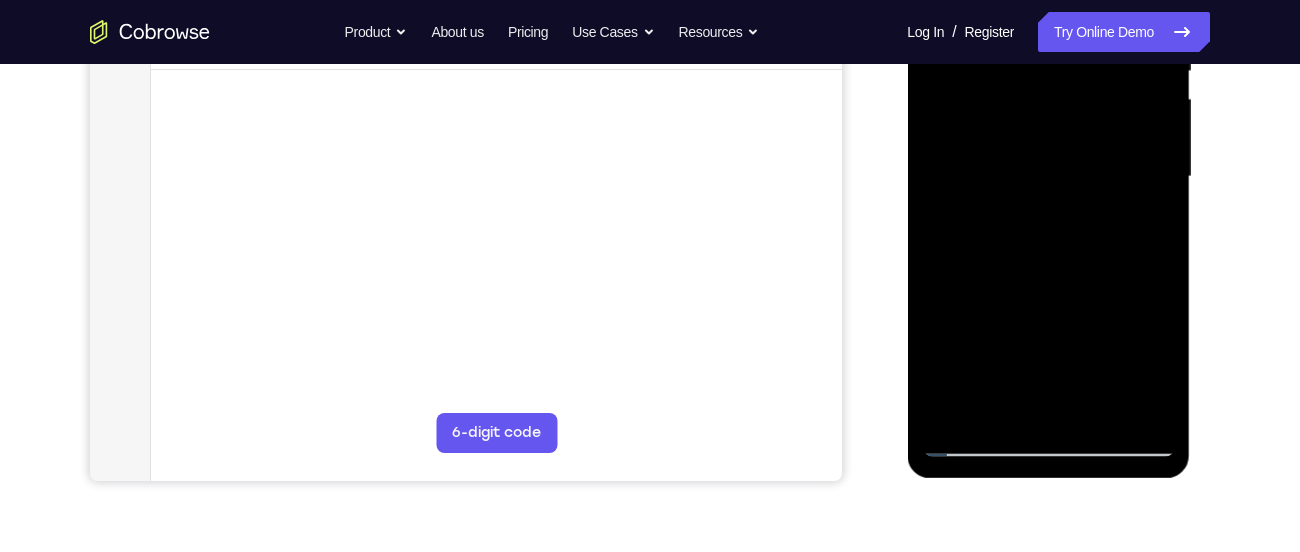 drag, startPoint x: 1123, startPoint y: 384, endPoint x: 1034, endPoint y: 140, distance: 259.72485 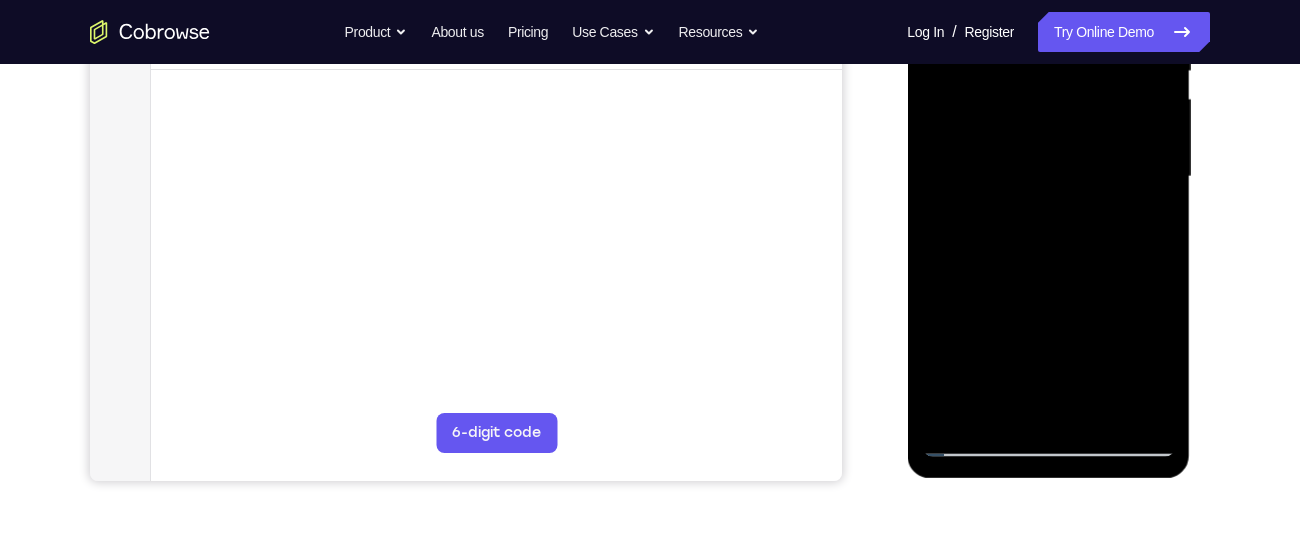 drag, startPoint x: 1103, startPoint y: 381, endPoint x: 1030, endPoint y: 130, distance: 261.4001 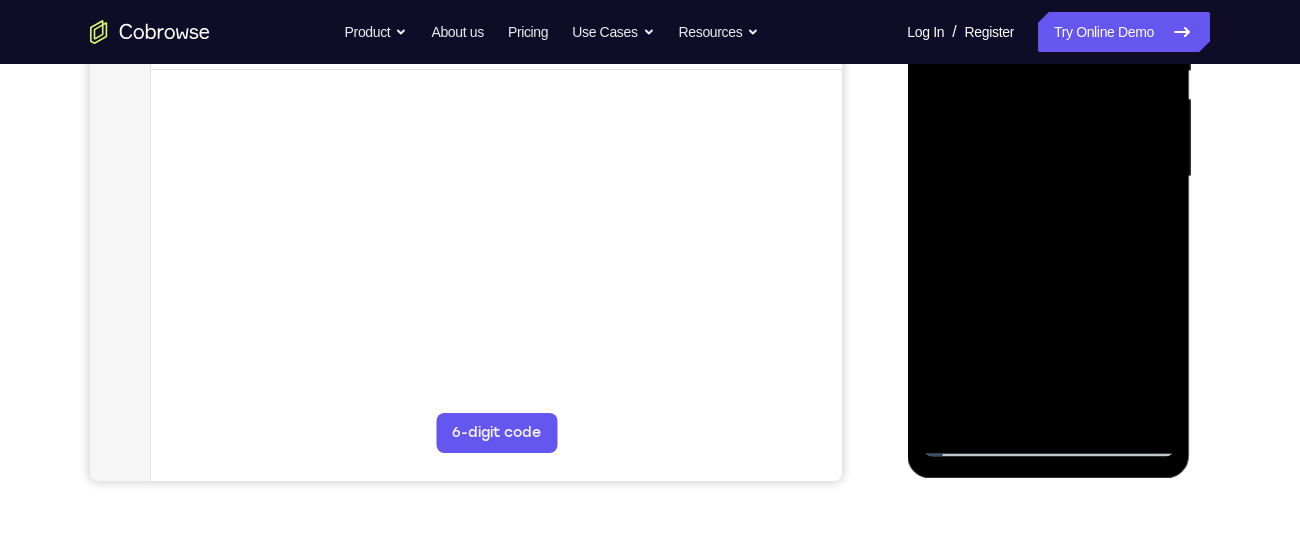 drag, startPoint x: 1119, startPoint y: 325, endPoint x: 1074, endPoint y: 206, distance: 127.22421 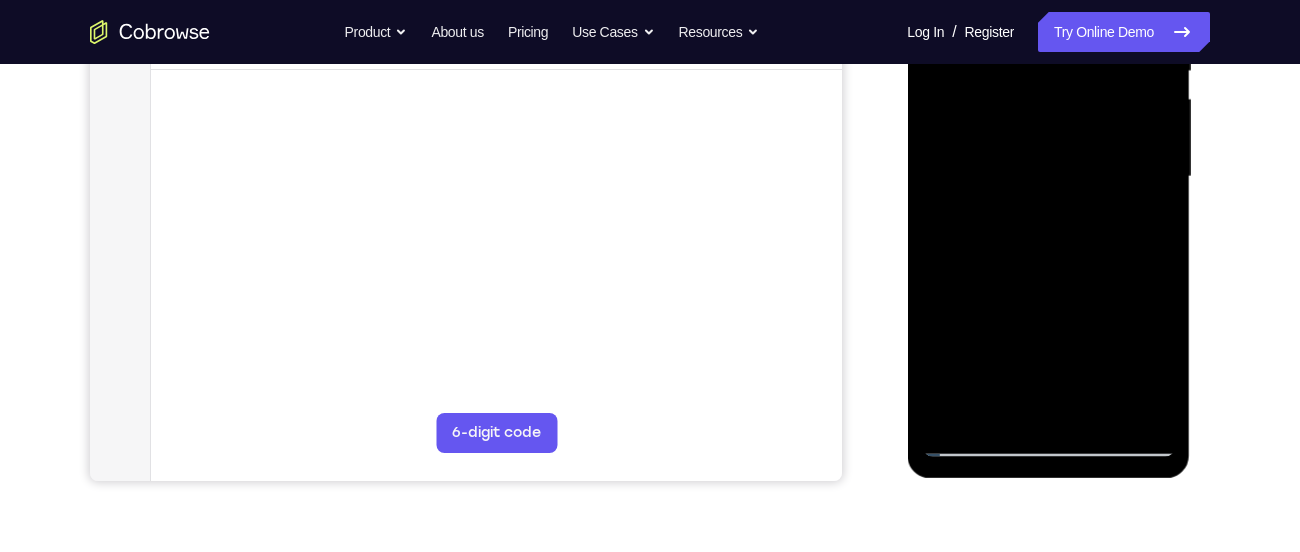 drag, startPoint x: 1108, startPoint y: 339, endPoint x: 1044, endPoint y: 139, distance: 209.99048 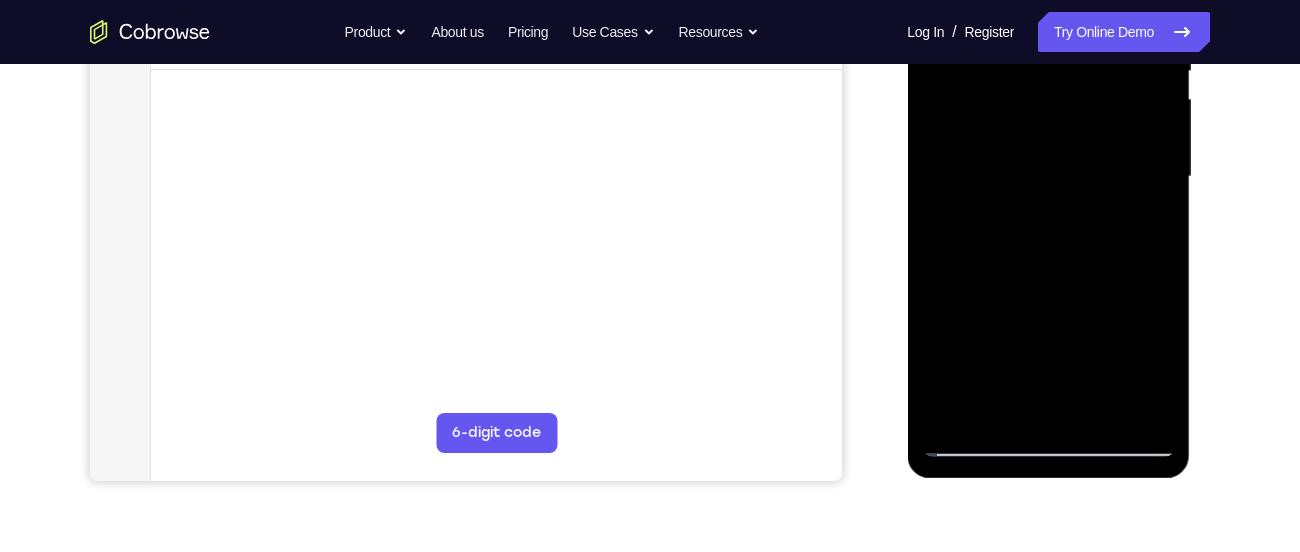 drag, startPoint x: 1096, startPoint y: 366, endPoint x: 1063, endPoint y: 263, distance: 108.157295 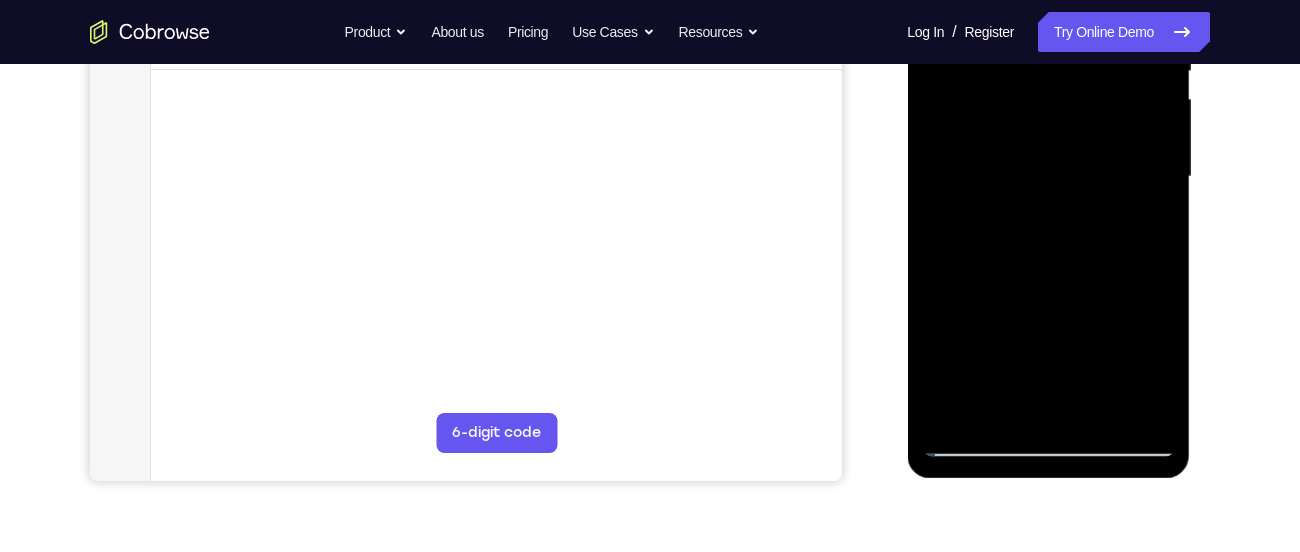 drag, startPoint x: 1117, startPoint y: 391, endPoint x: 1025, endPoint y: 145, distance: 262.64044 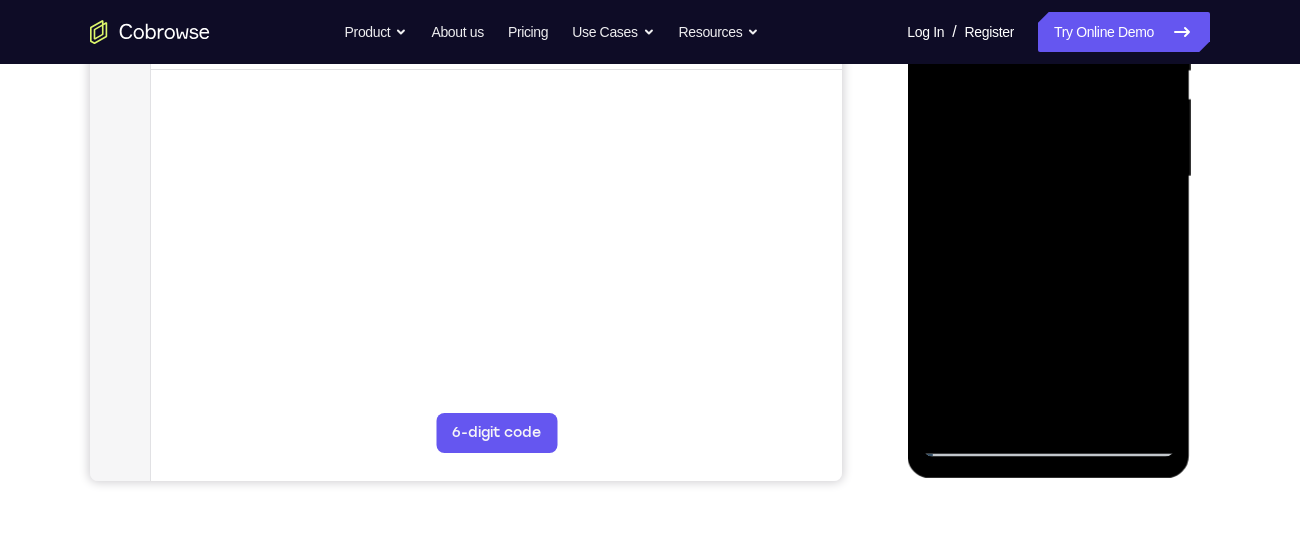 drag, startPoint x: 1118, startPoint y: 338, endPoint x: 1064, endPoint y: 210, distance: 138.92444 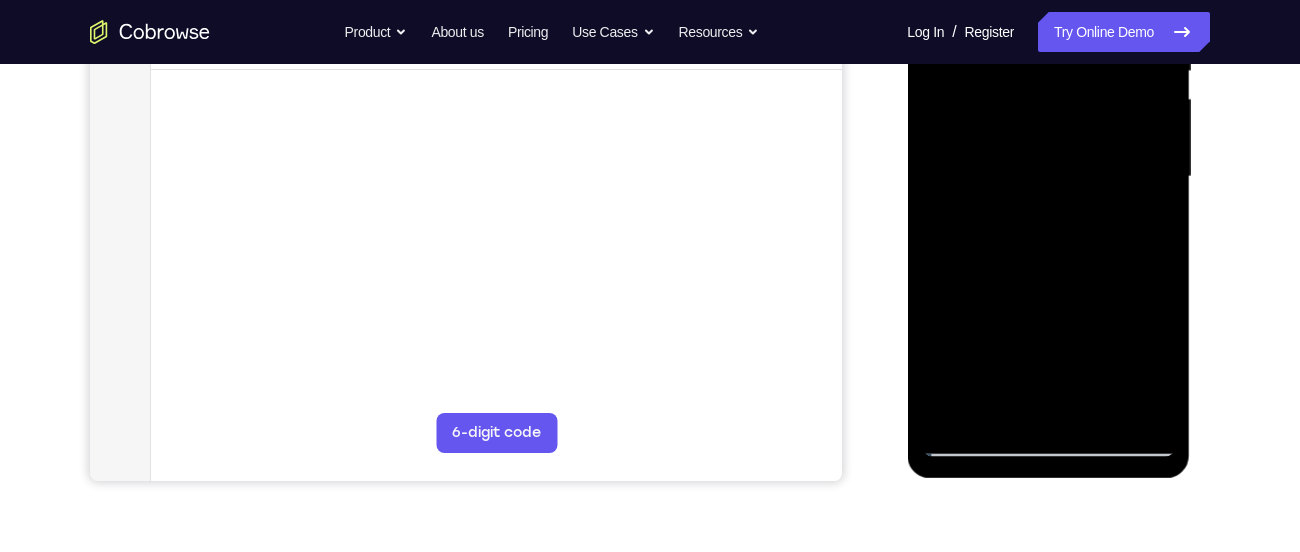 drag, startPoint x: 1117, startPoint y: 360, endPoint x: 1029, endPoint y: 178, distance: 202.15836 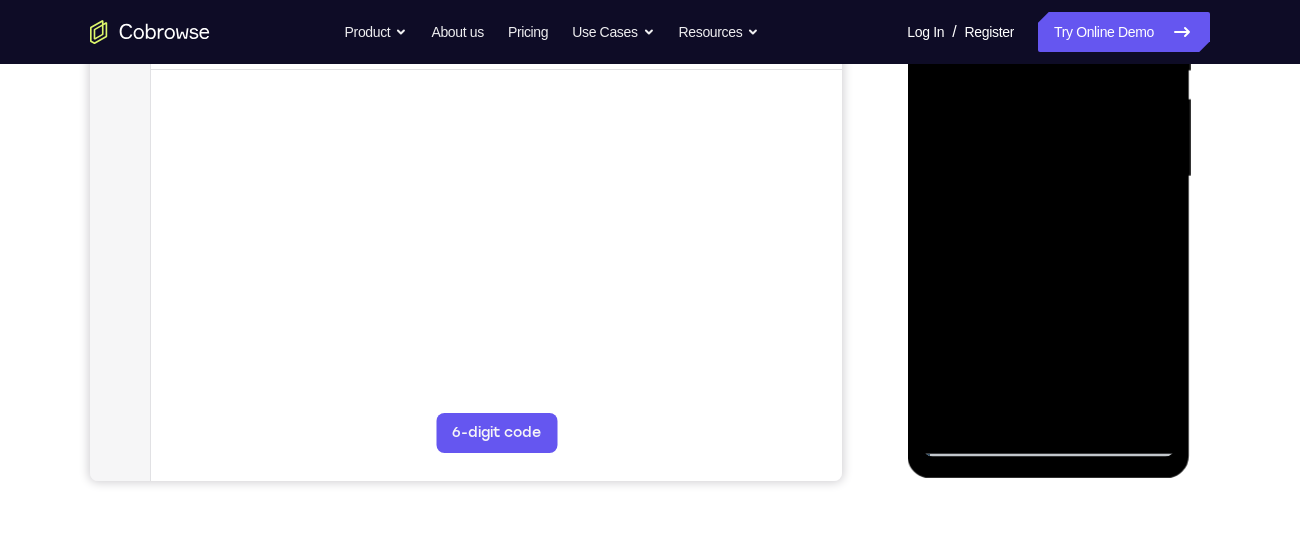 drag, startPoint x: 1130, startPoint y: 400, endPoint x: 1062, endPoint y: 243, distance: 171.09354 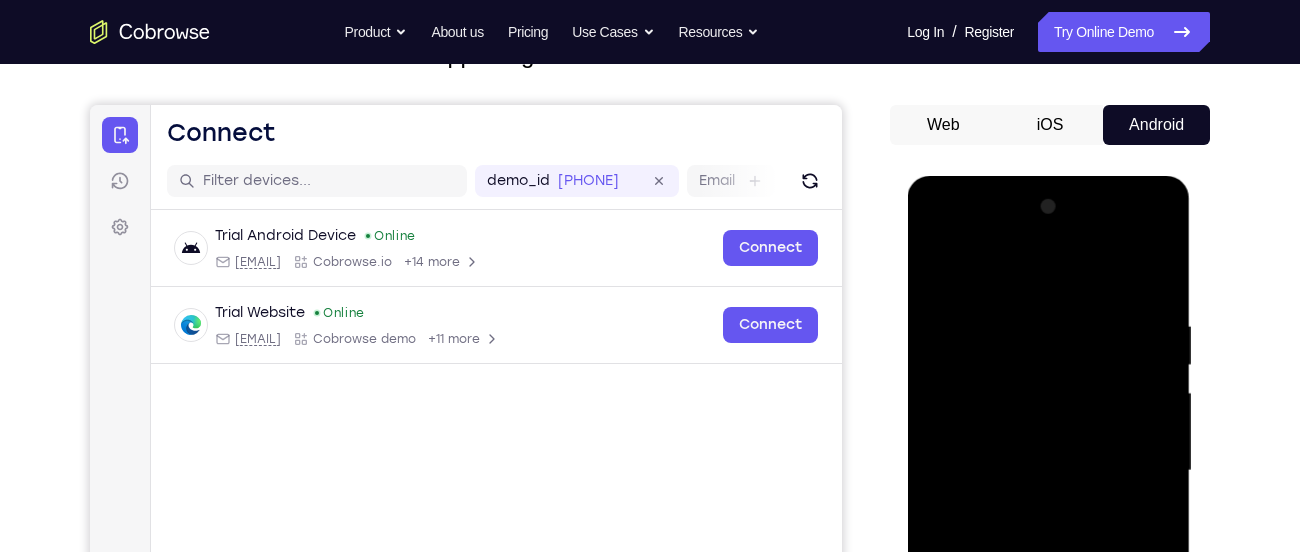 scroll, scrollTop: 141, scrollLeft: 0, axis: vertical 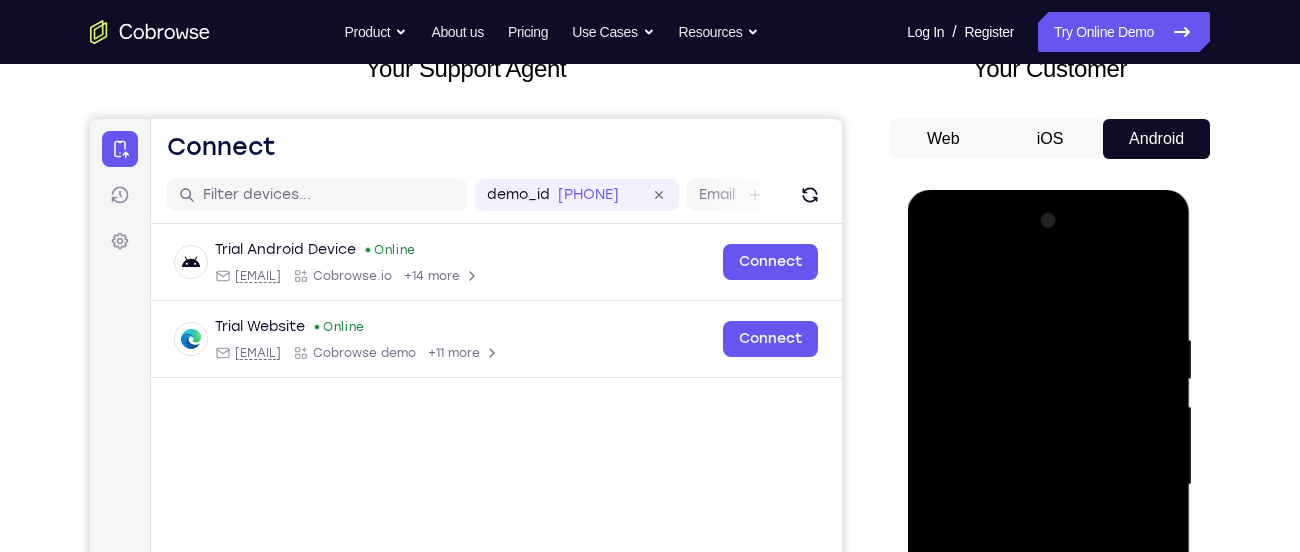 click at bounding box center [1048, 485] 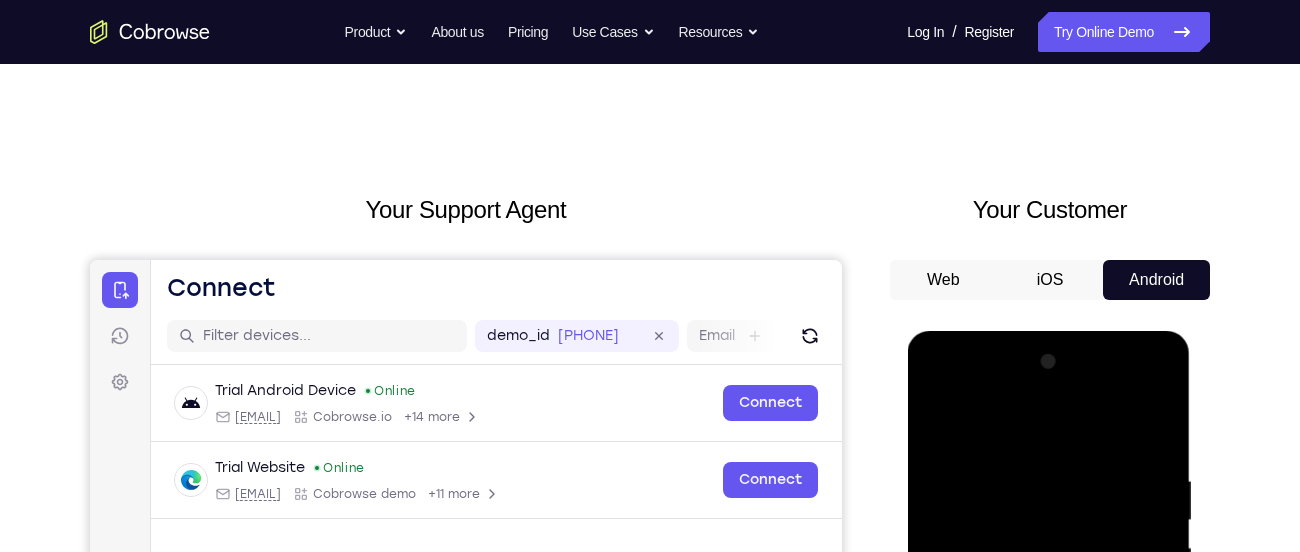 scroll, scrollTop: 343, scrollLeft: 0, axis: vertical 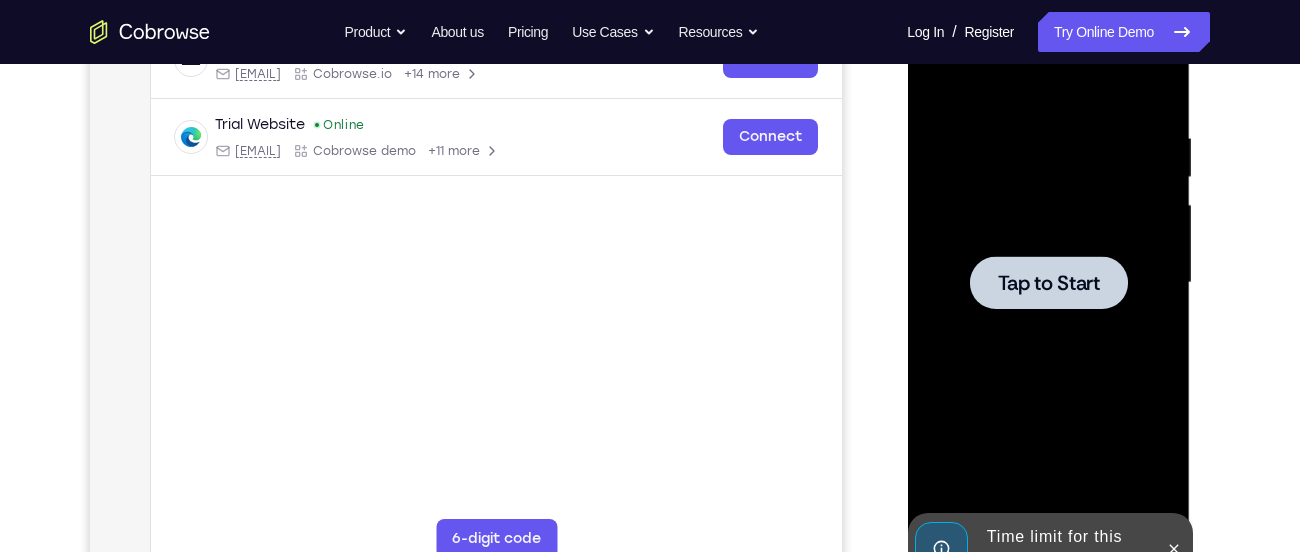 click on "Tap to Start" at bounding box center (1048, 283) 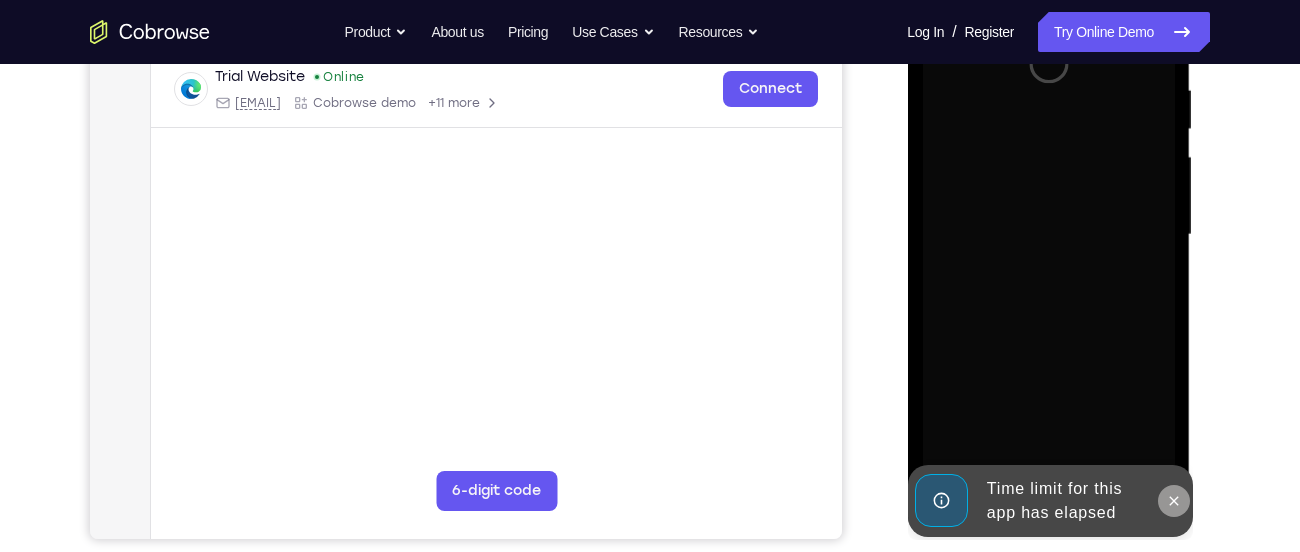 scroll, scrollTop: 456, scrollLeft: 0, axis: vertical 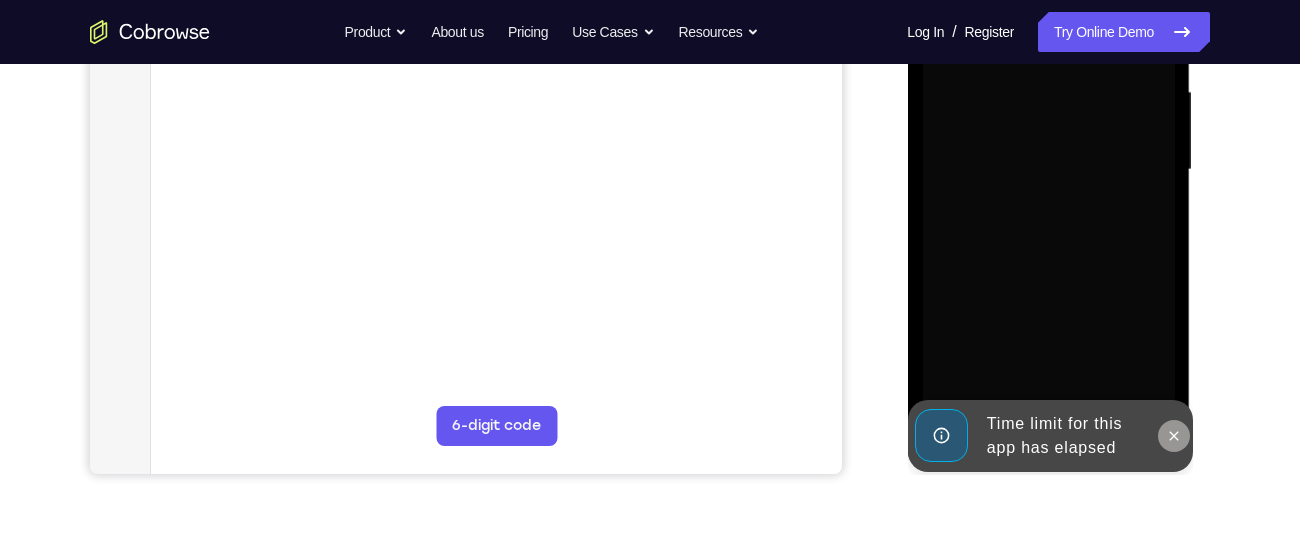 click 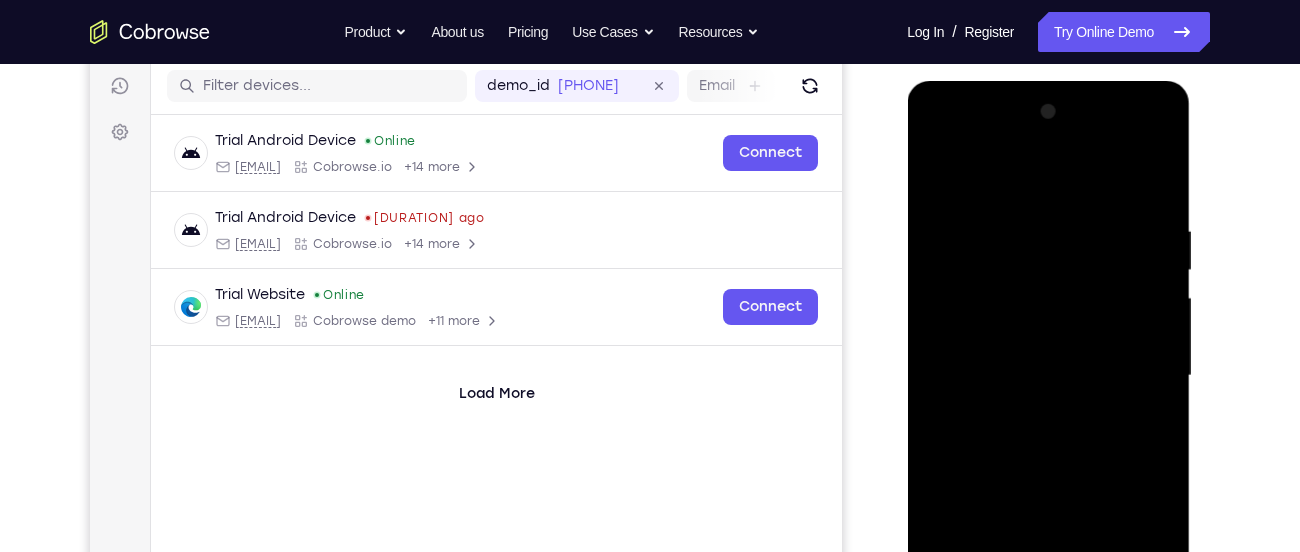 scroll, scrollTop: 430, scrollLeft: 0, axis: vertical 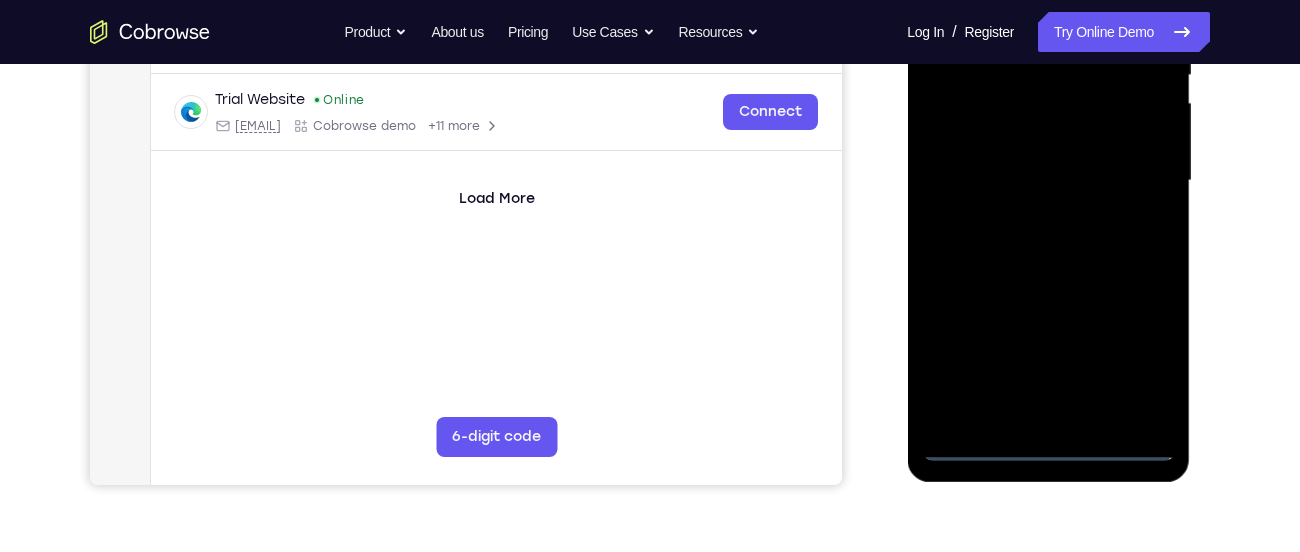 click at bounding box center (1048, 181) 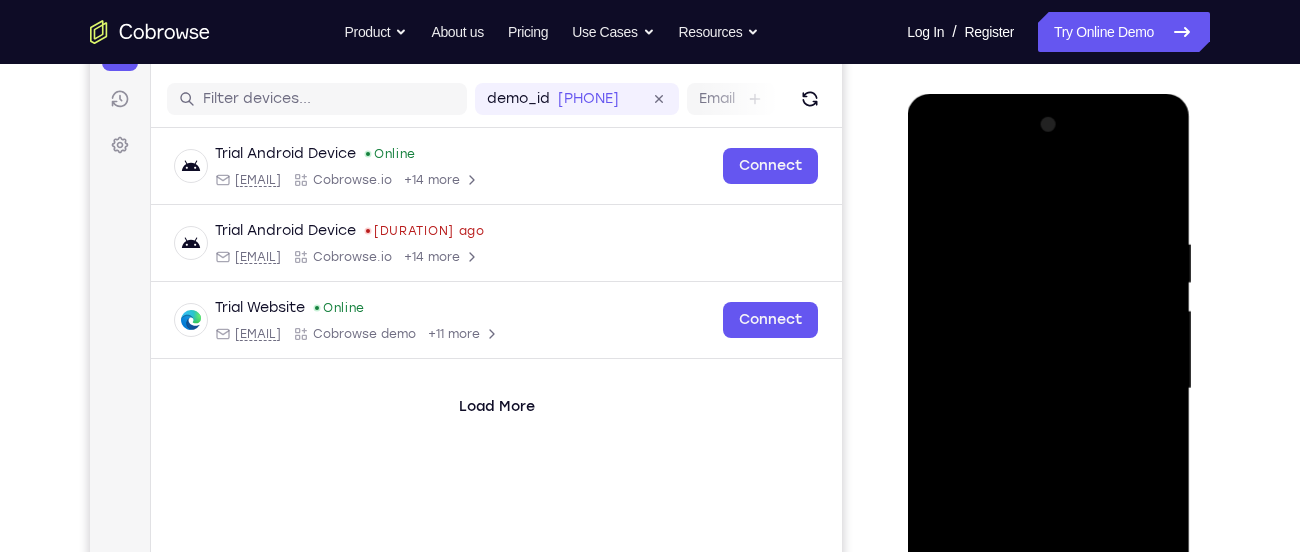 scroll, scrollTop: 306, scrollLeft: 0, axis: vertical 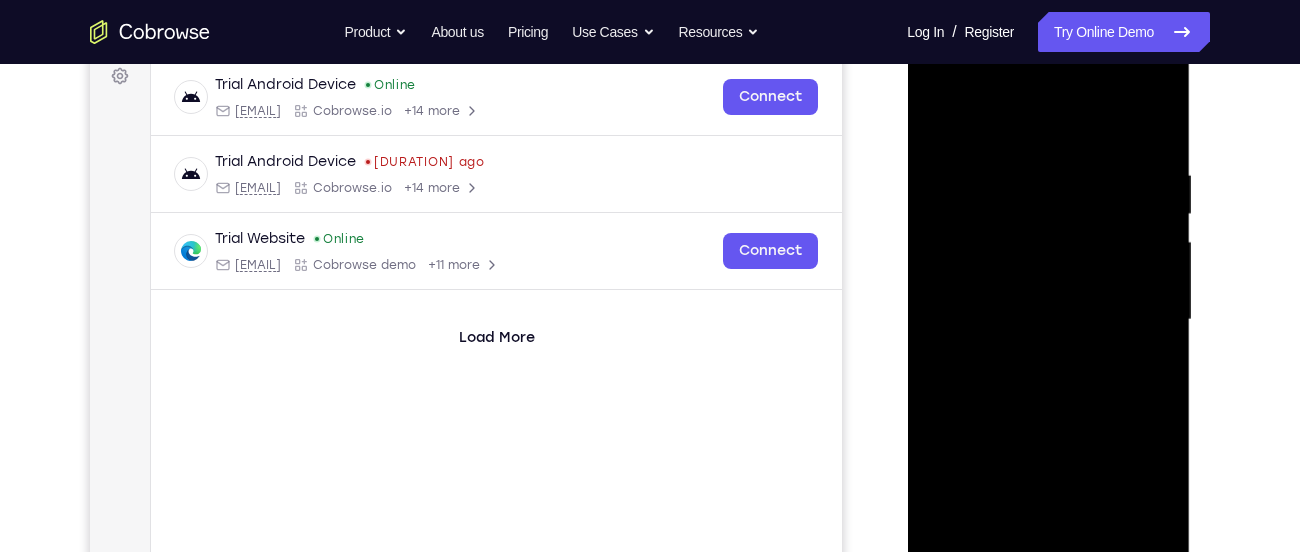 click at bounding box center (1048, 320) 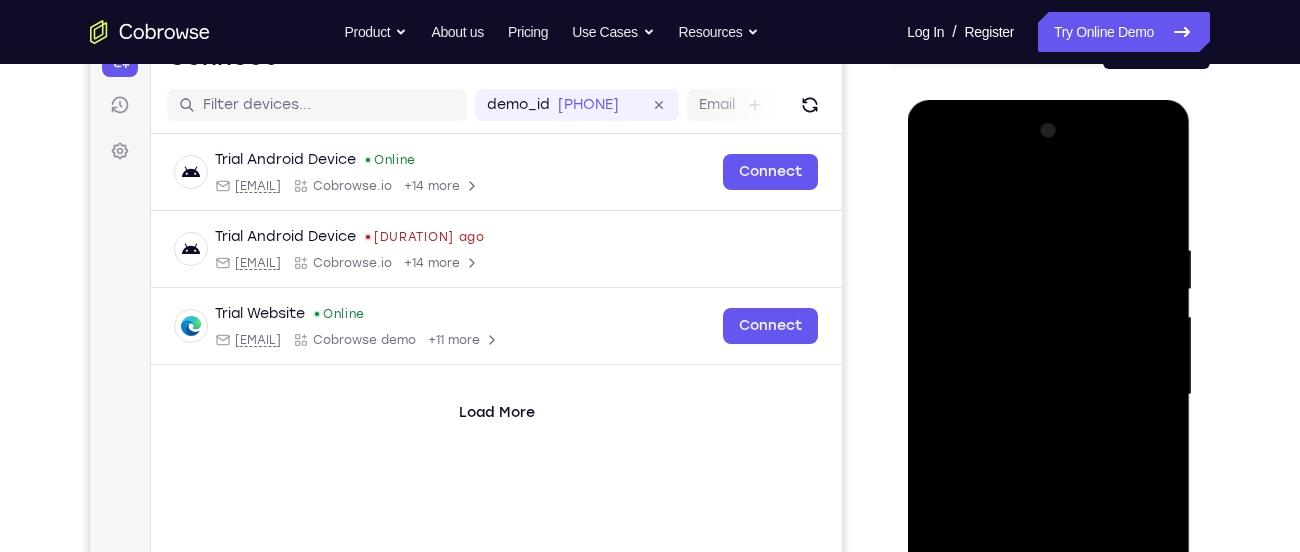 click at bounding box center (1048, 395) 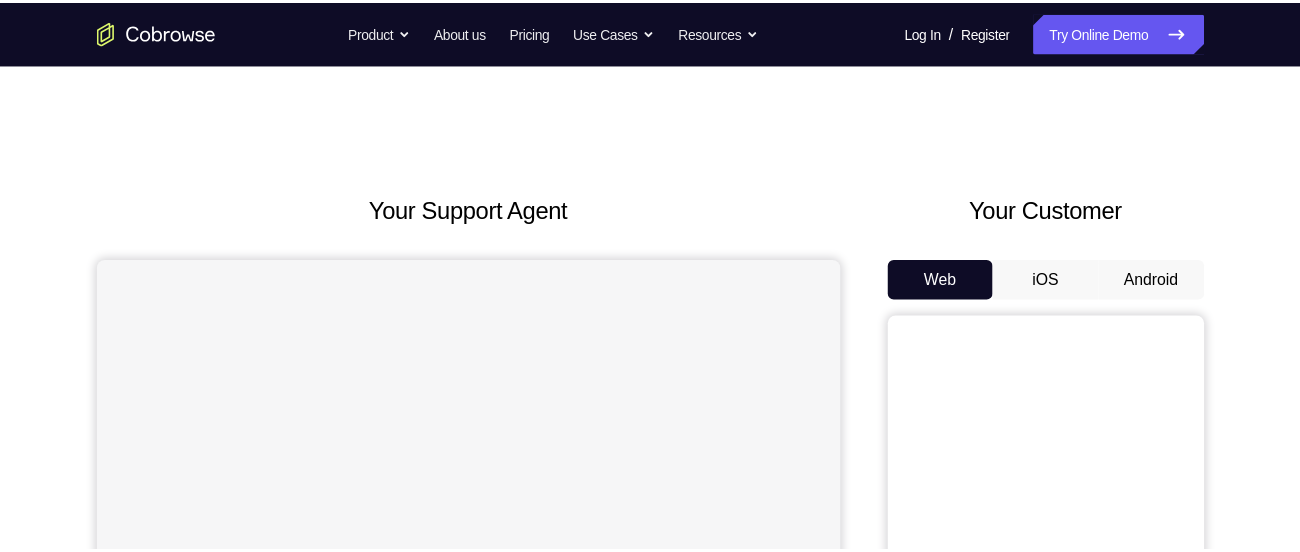 scroll, scrollTop: 0, scrollLeft: 0, axis: both 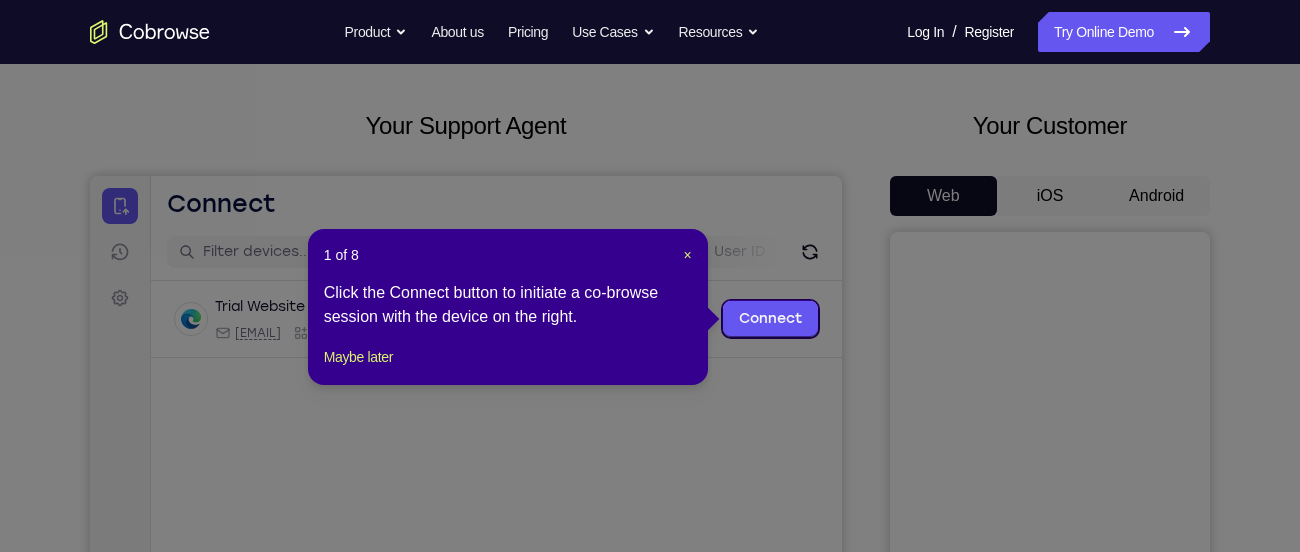 click 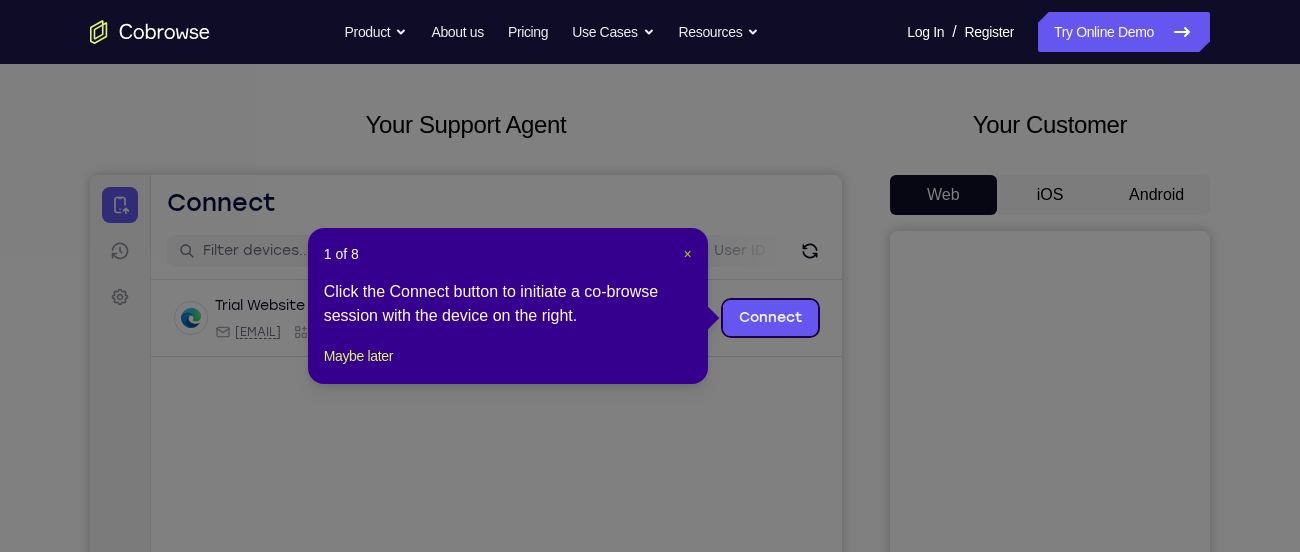 click on "×" at bounding box center (688, 254) 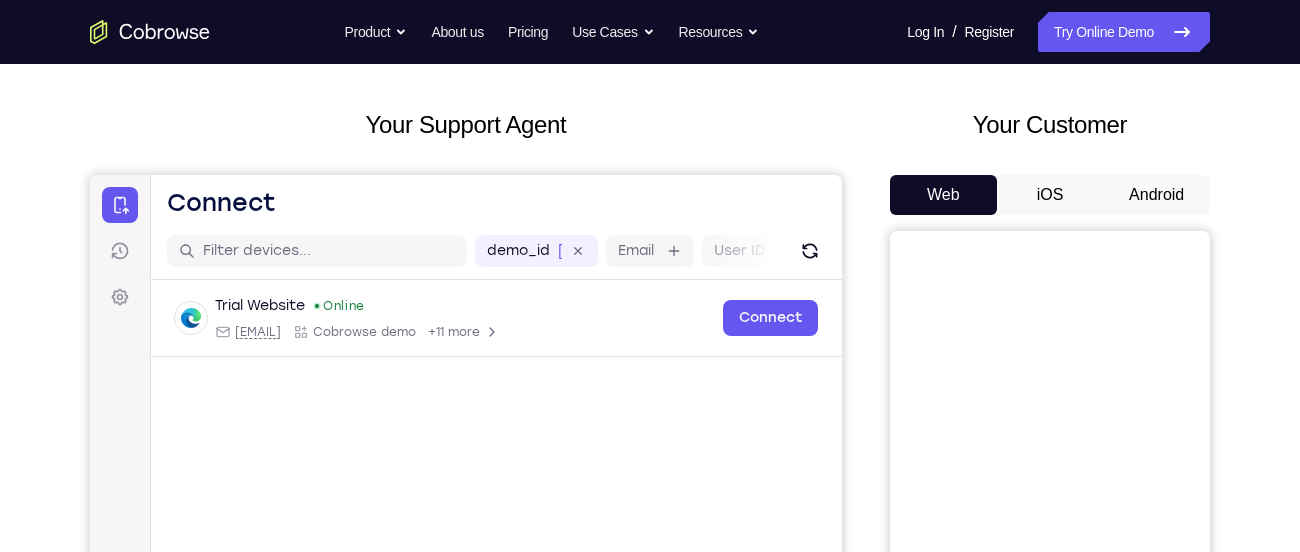 click on "Android" at bounding box center (1156, 195) 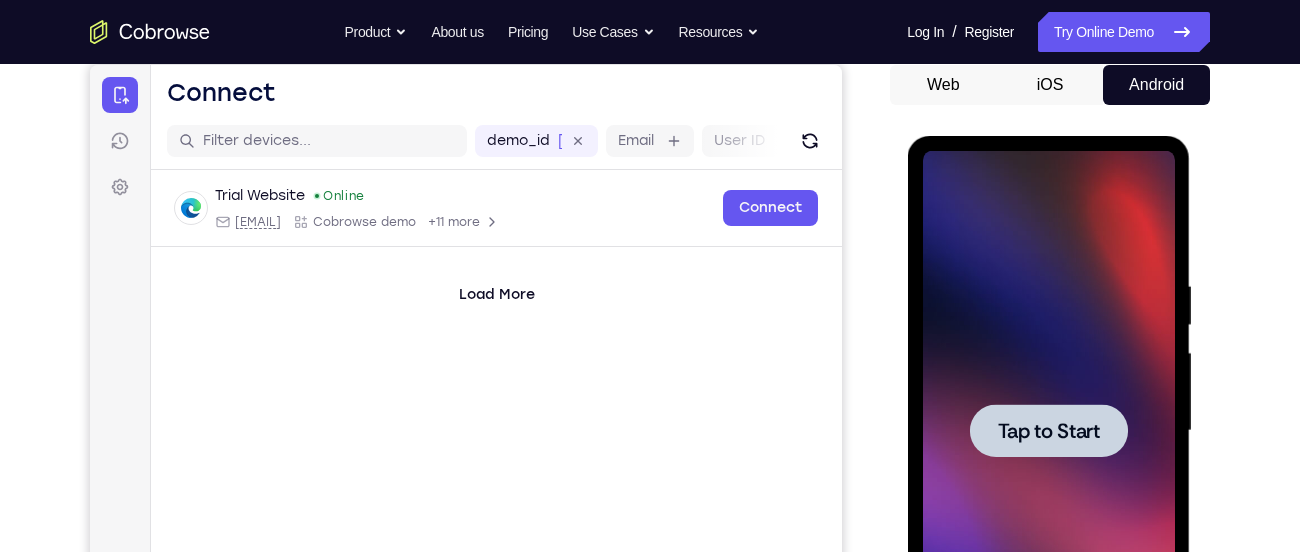 scroll, scrollTop: 305, scrollLeft: 0, axis: vertical 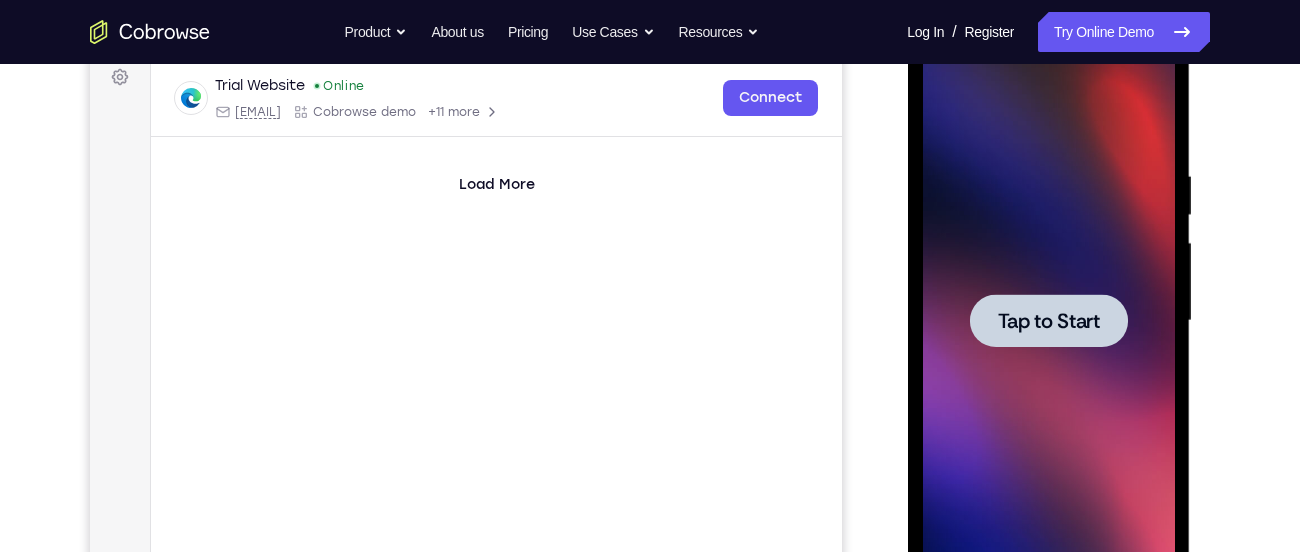 click on "Tap to Start" at bounding box center [1048, 321] 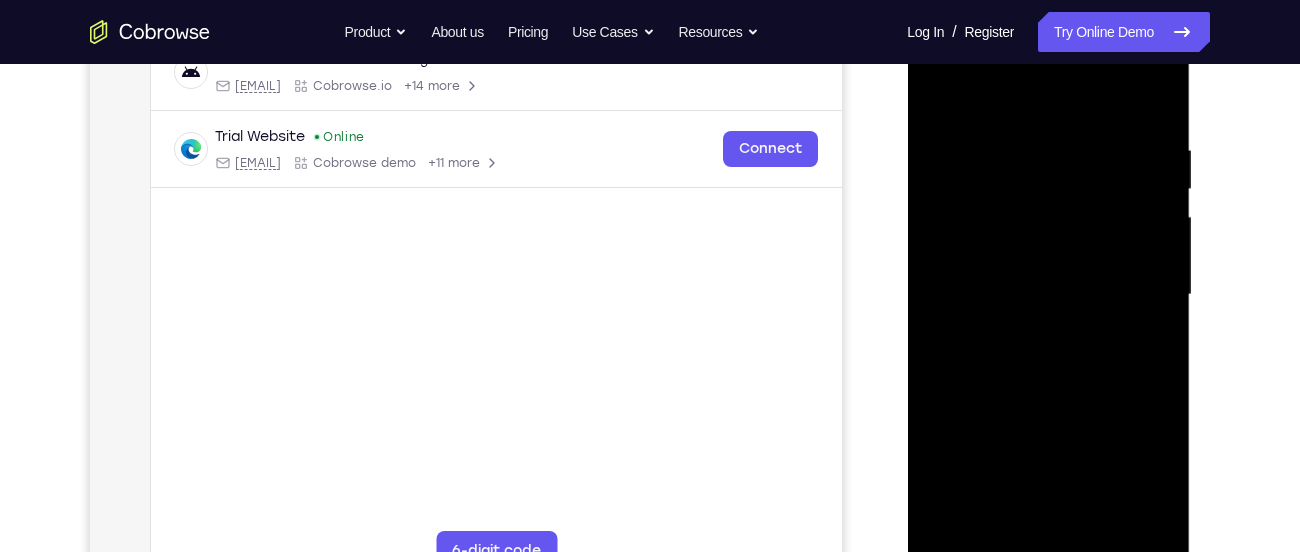 scroll, scrollTop: 409, scrollLeft: 0, axis: vertical 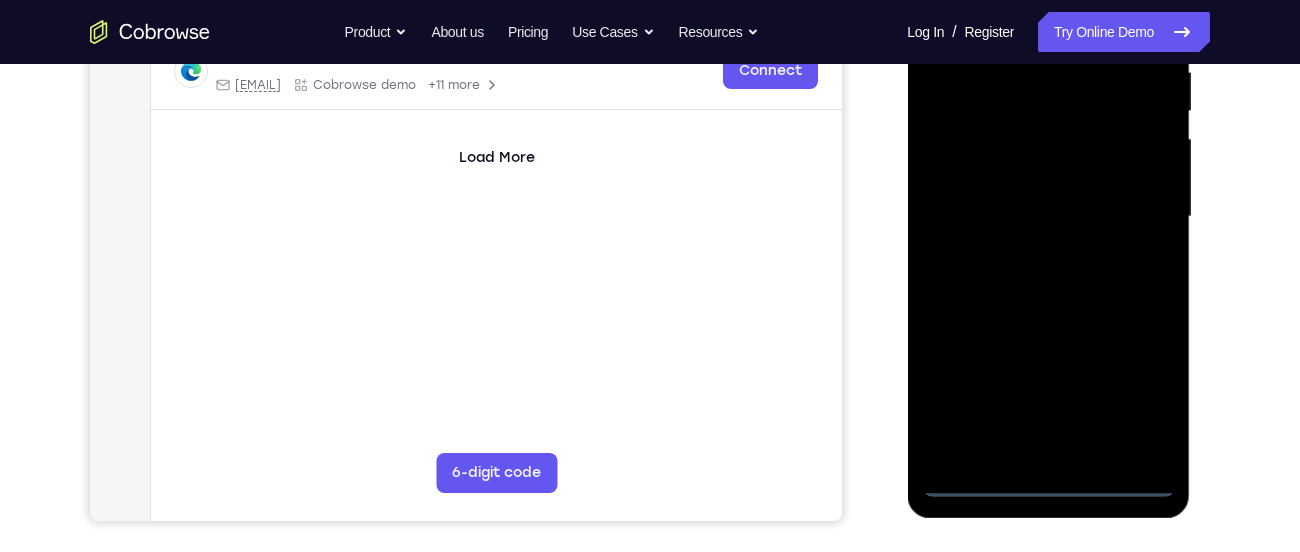 click at bounding box center [1048, 217] 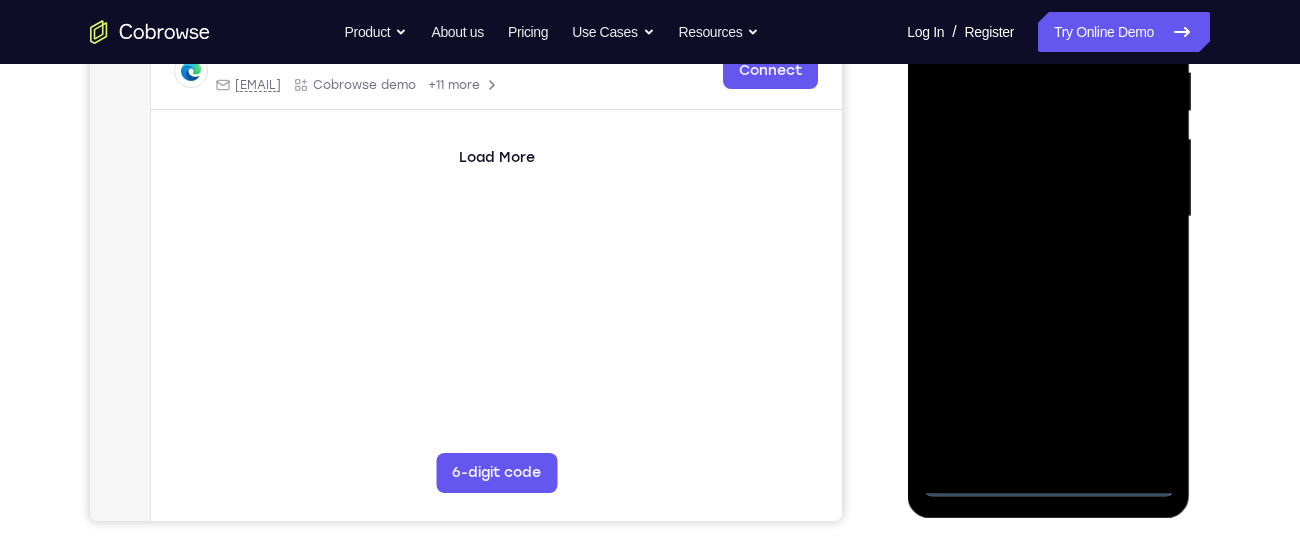 scroll, scrollTop: 328, scrollLeft: 0, axis: vertical 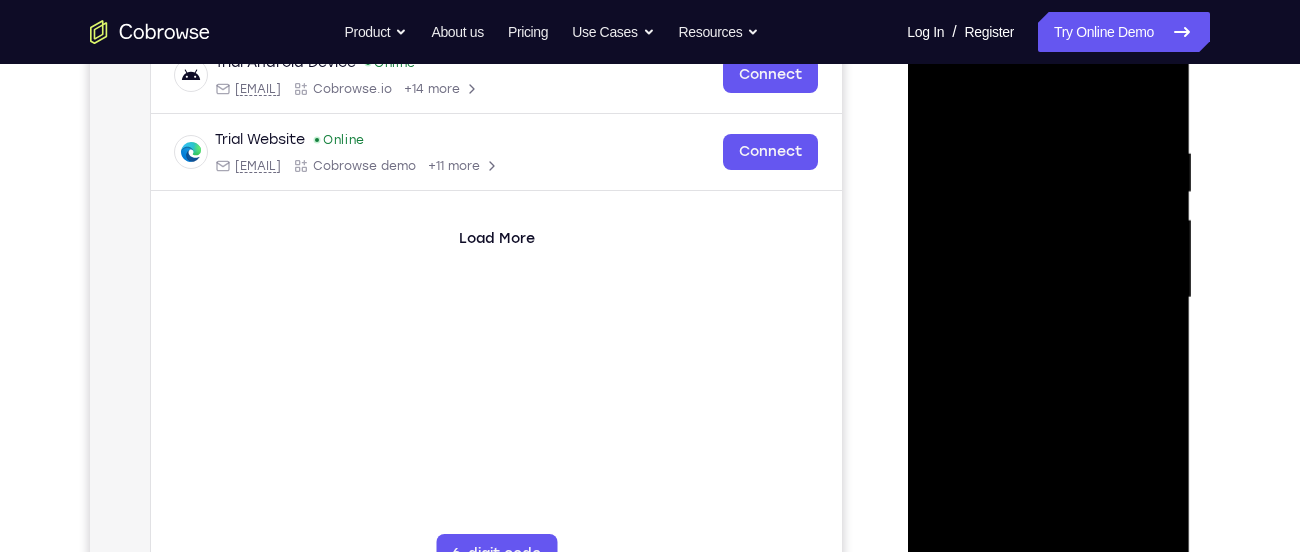 click at bounding box center (1048, 298) 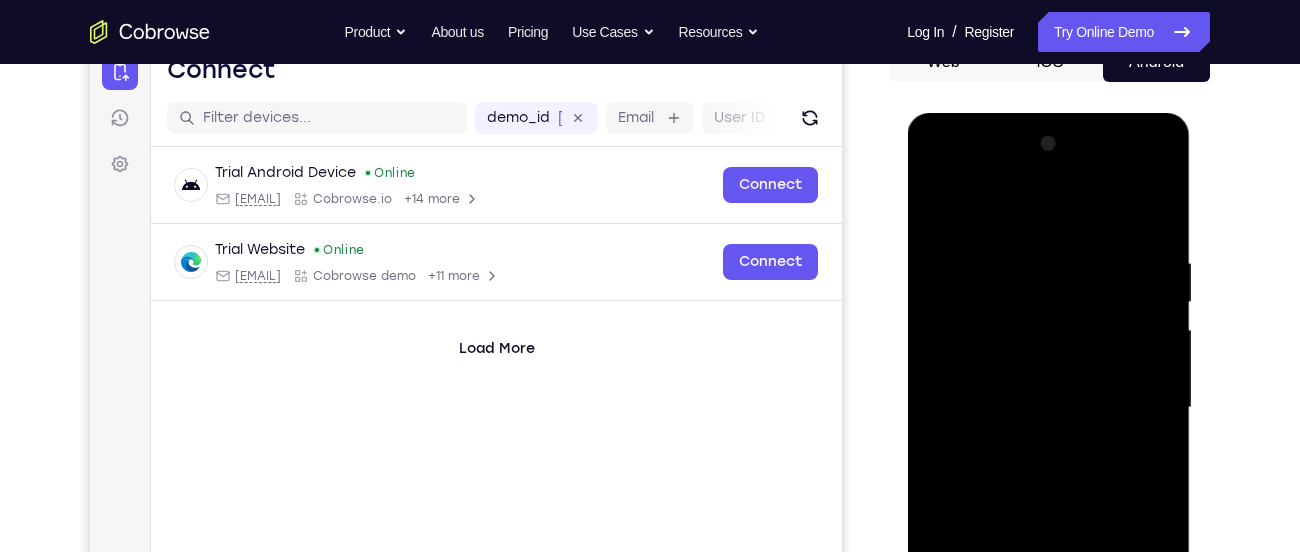 scroll, scrollTop: 205, scrollLeft: 0, axis: vertical 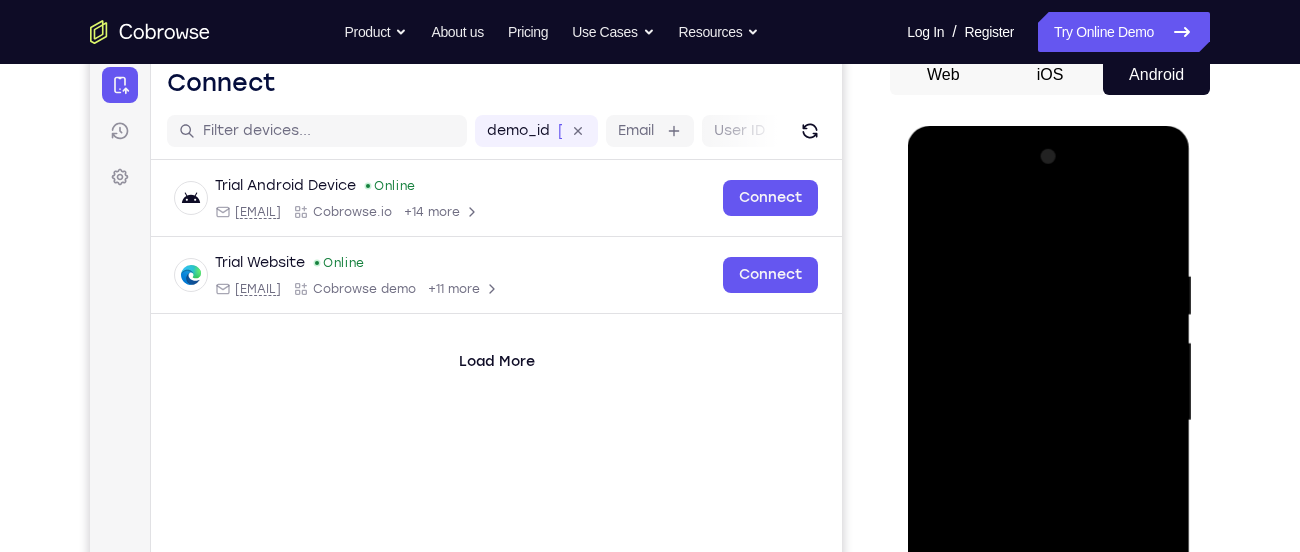 click at bounding box center (1048, 421) 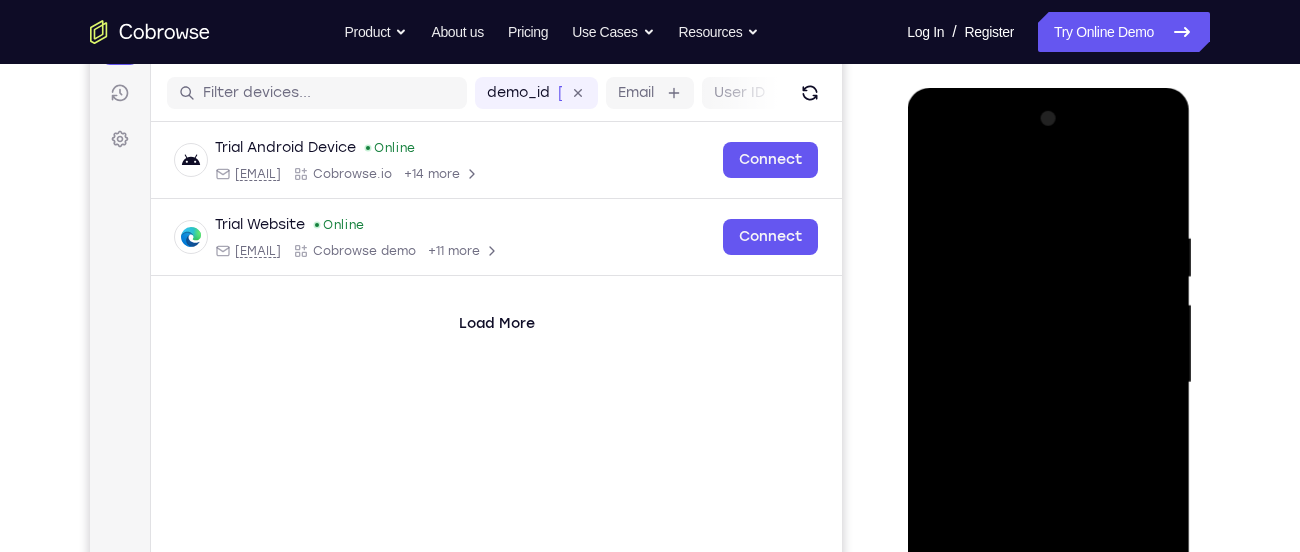 scroll, scrollTop: 331, scrollLeft: 0, axis: vertical 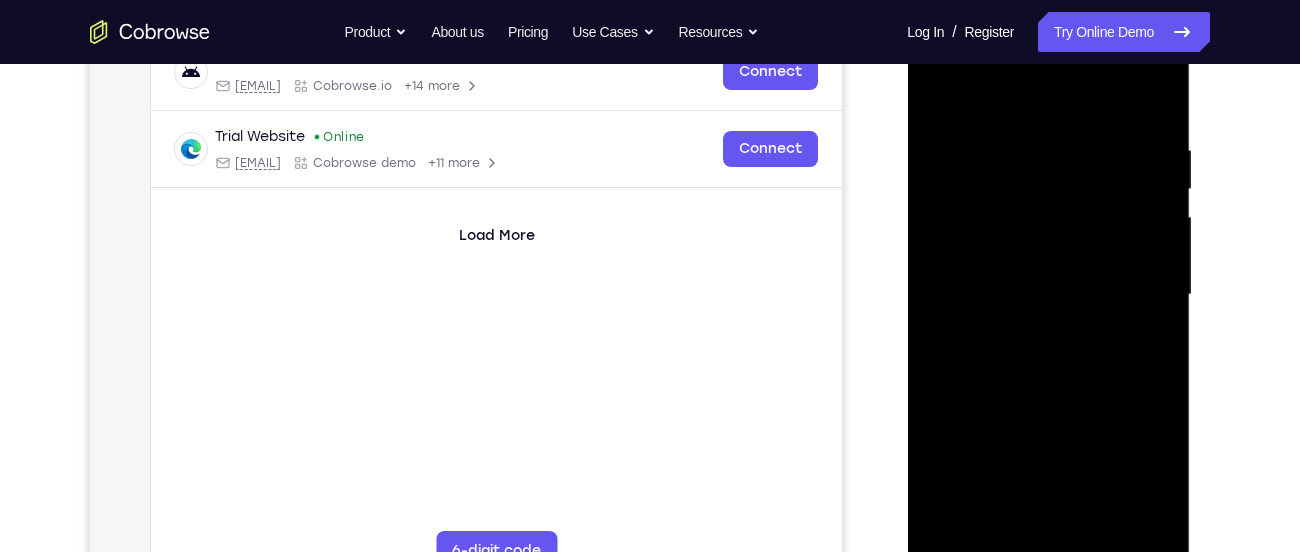 click at bounding box center [1048, 295] 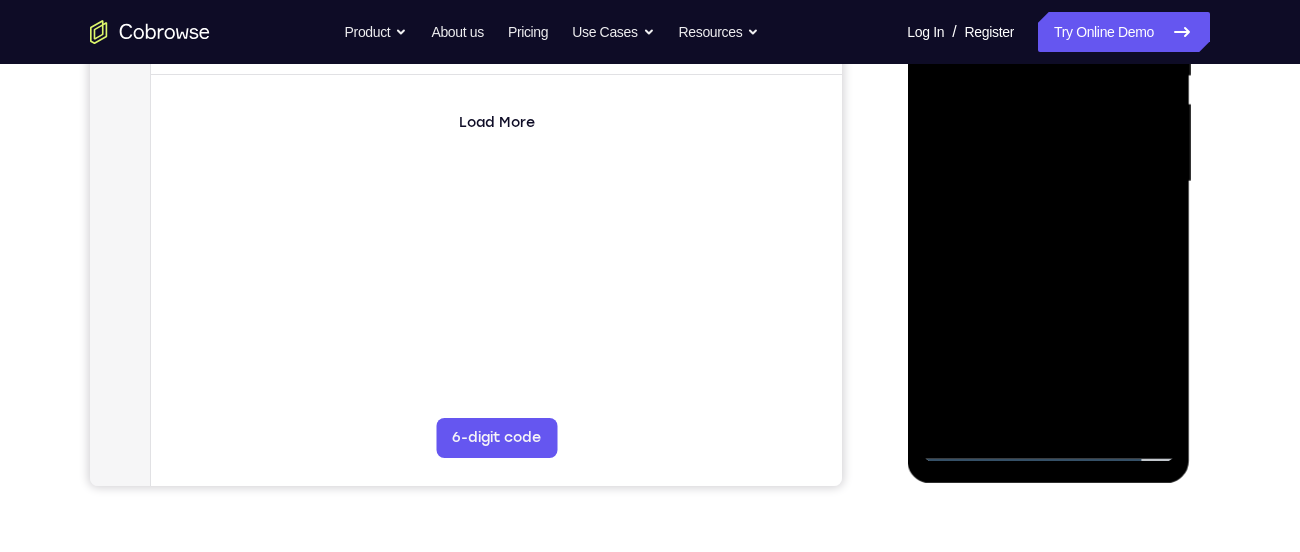 click at bounding box center (1048, 182) 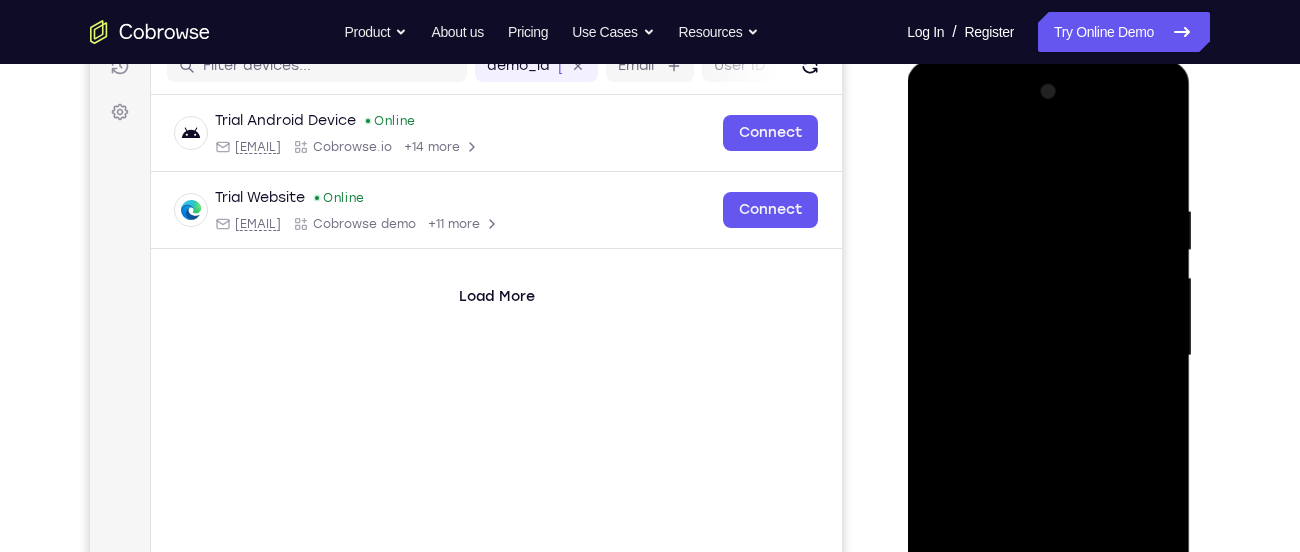 click at bounding box center (1048, 356) 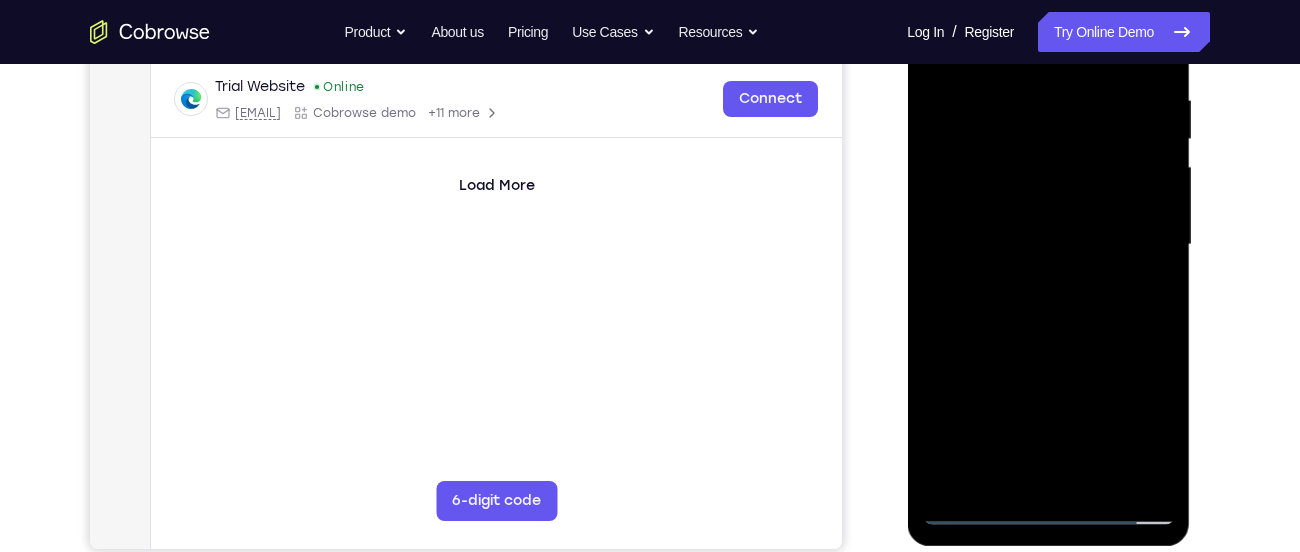 drag, startPoint x: 1051, startPoint y: 307, endPoint x: 1061, endPoint y: 318, distance: 14.866069 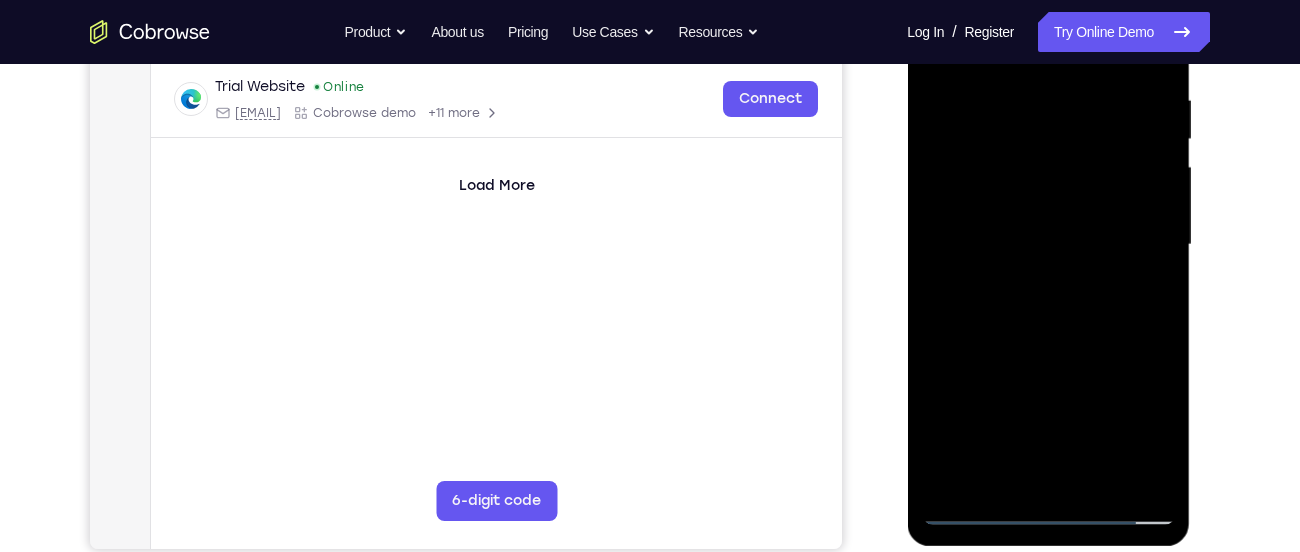 drag, startPoint x: 1044, startPoint y: 437, endPoint x: 1041, endPoint y: 335, distance: 102.044106 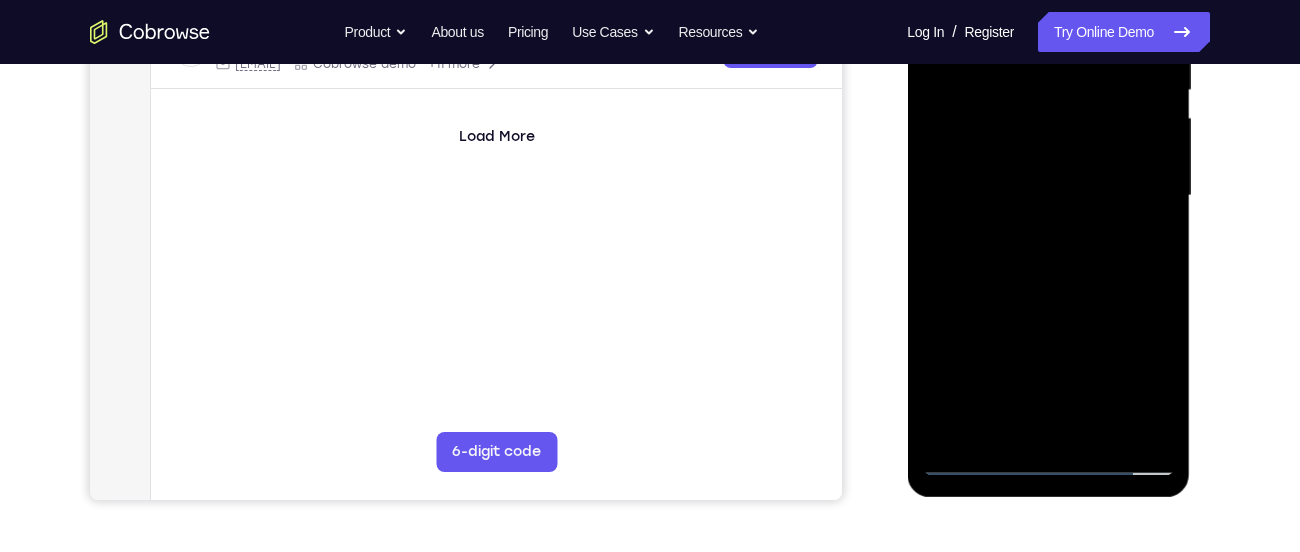 click at bounding box center (1048, 196) 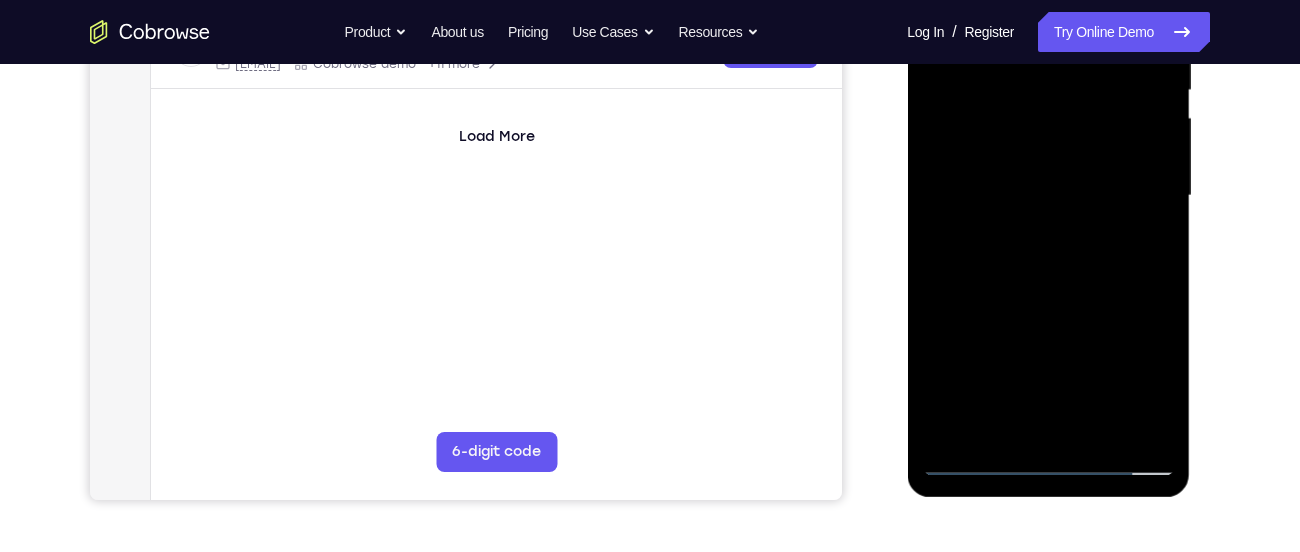 click at bounding box center [1048, 196] 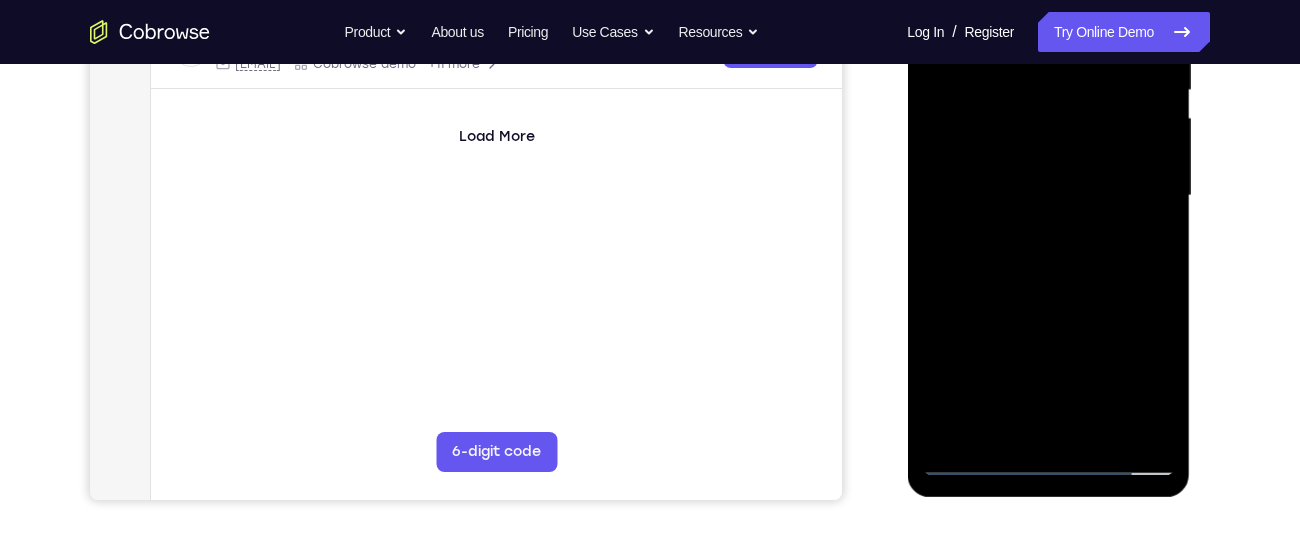 click at bounding box center (1048, 196) 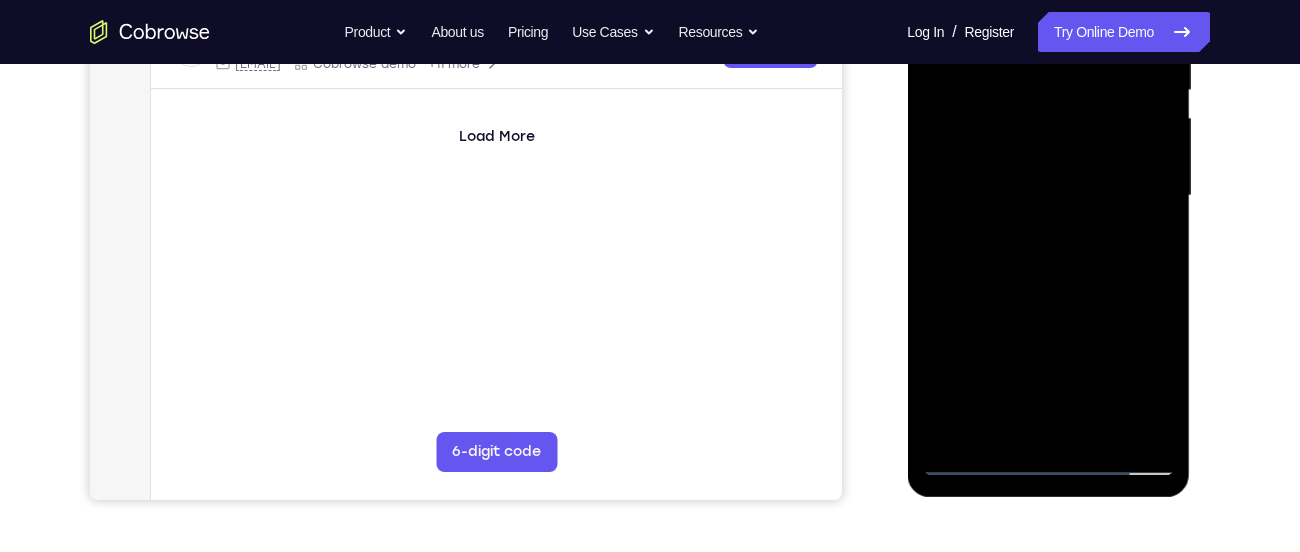click at bounding box center [1048, 196] 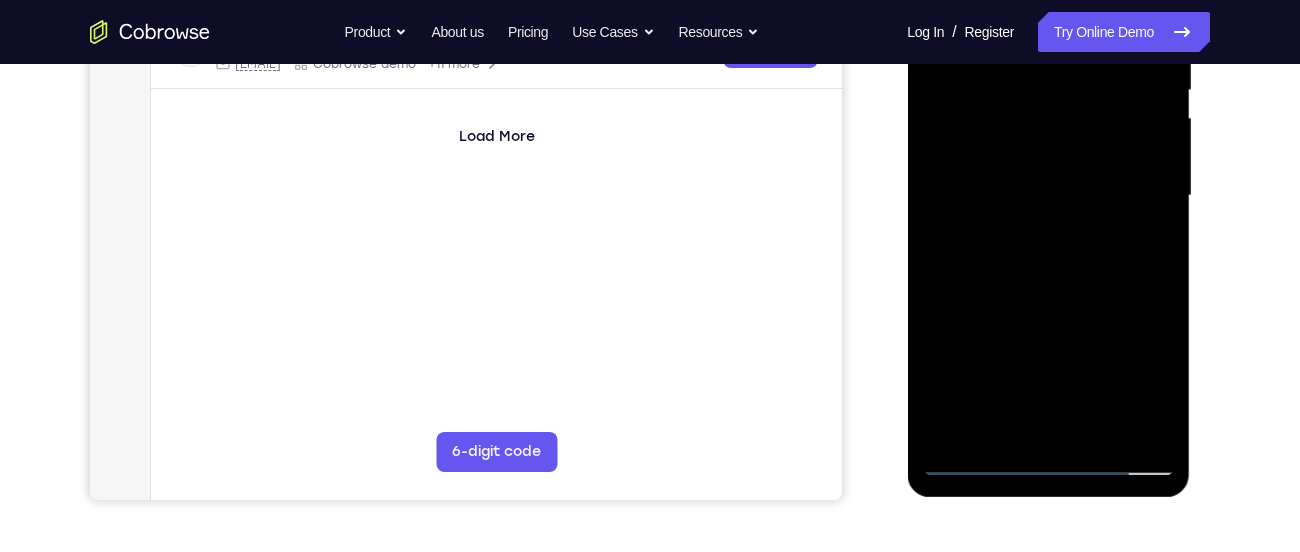 click at bounding box center (1048, 196) 